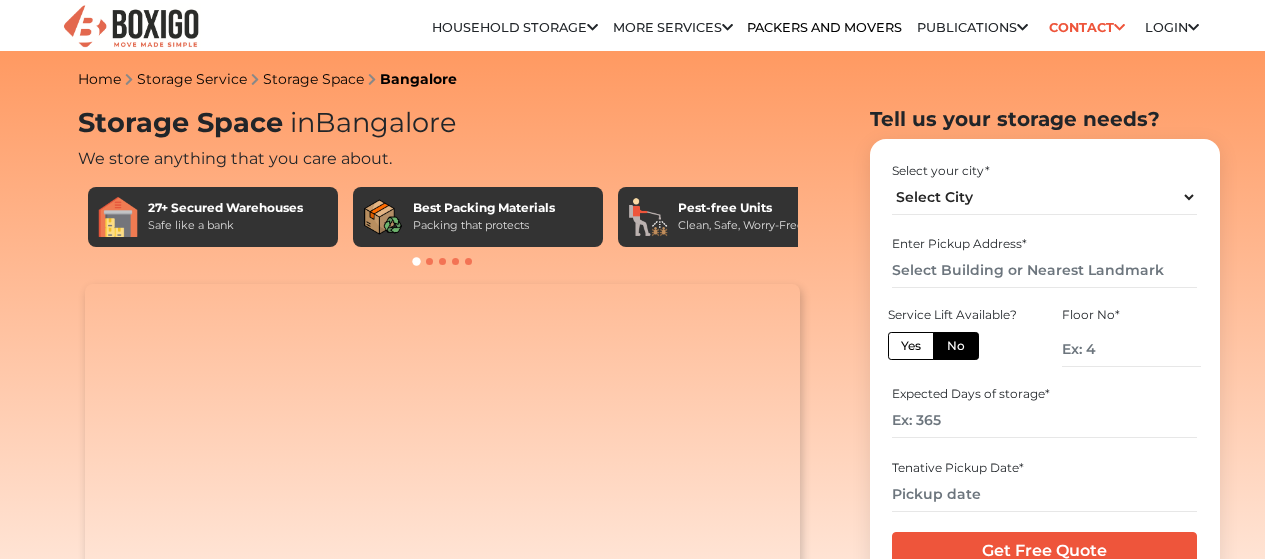 scroll, scrollTop: 0, scrollLeft: 0, axis: both 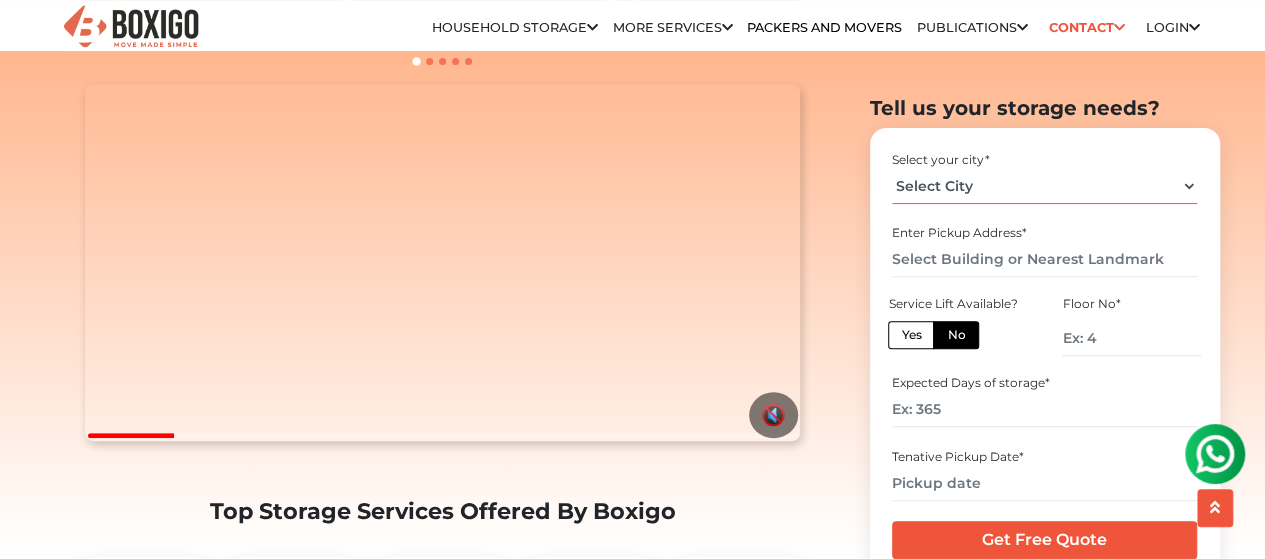 click on "Select City
[CITY]
[CITY]
[CITY]
[CITY]
[CITY]
[CITY]
[CITY]
[CITY] [CITY] [CITY] [CITY]" at bounding box center (1044, 185) 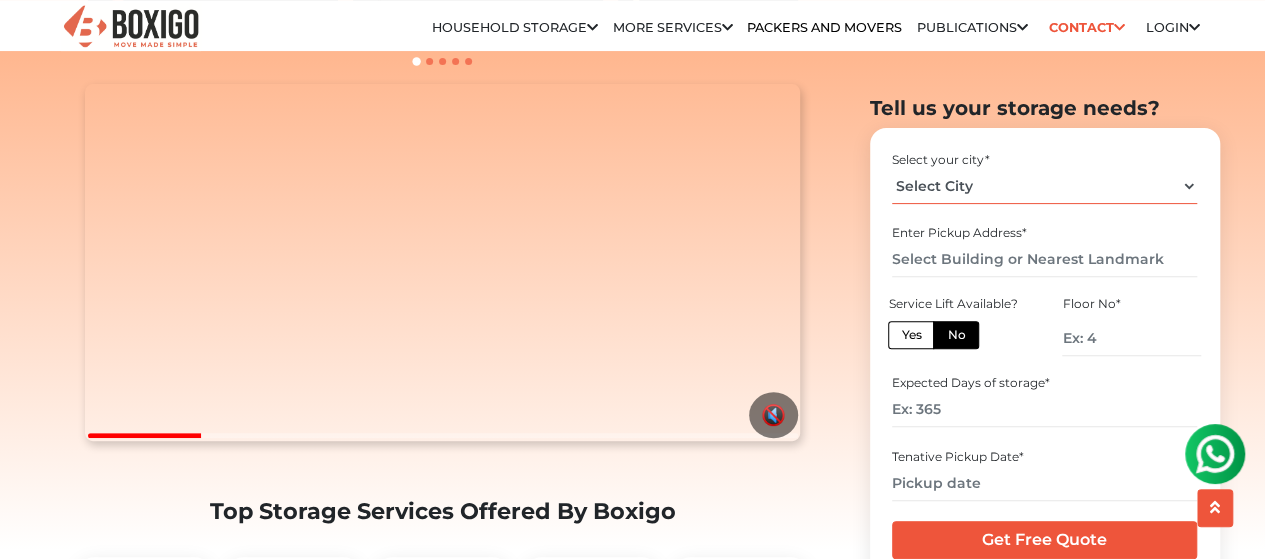 select on "Bangalore" 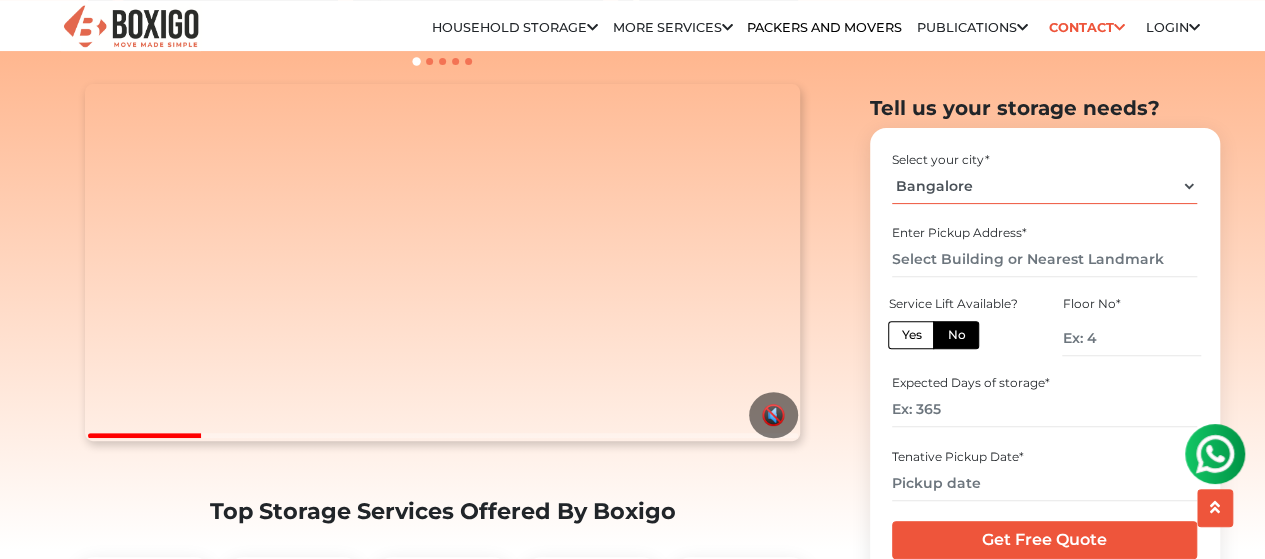 click on "Select City
[CITY]
[CITY]
[CITY]
[CITY]
[CITY]
[CITY]
[CITY]
[CITY] [CITY] [CITY] [CITY]" at bounding box center [1044, 185] 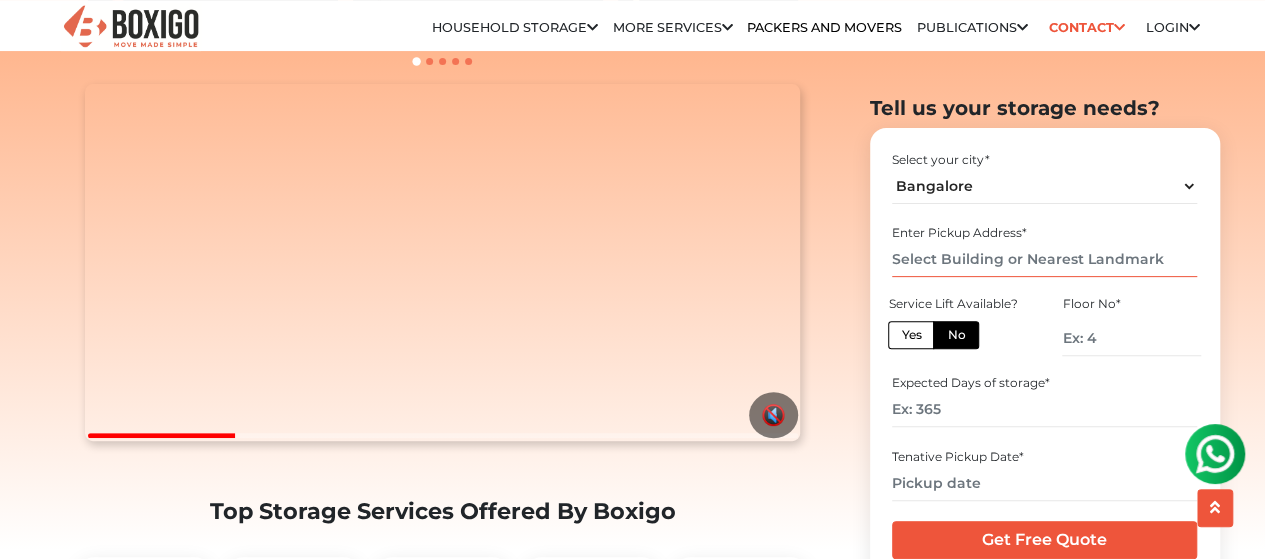 click at bounding box center [1044, 259] 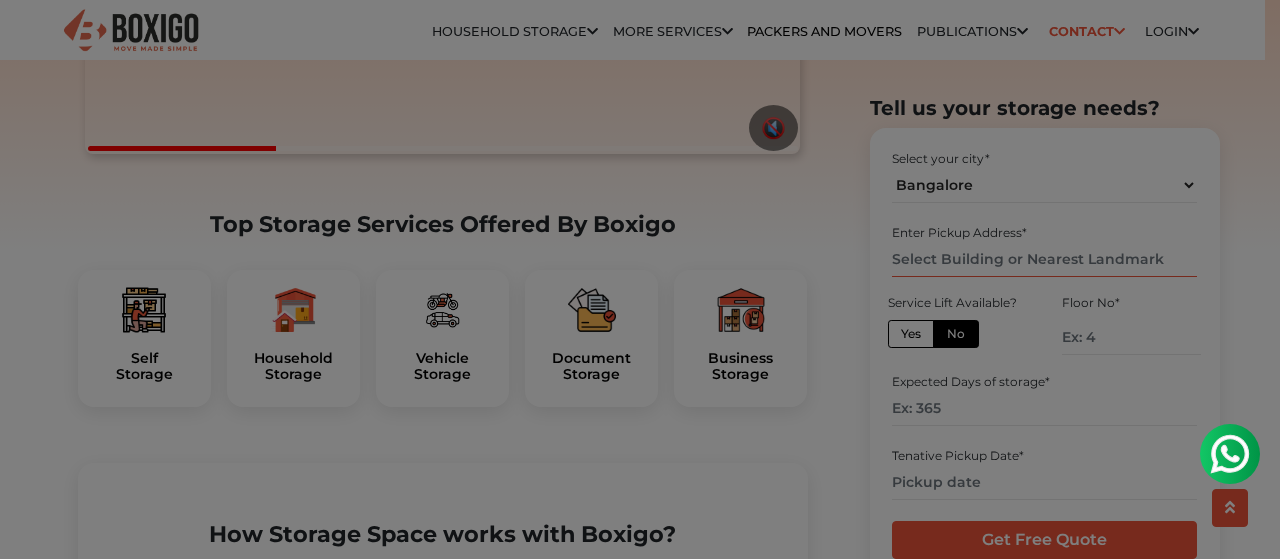 scroll, scrollTop: 500, scrollLeft: 0, axis: vertical 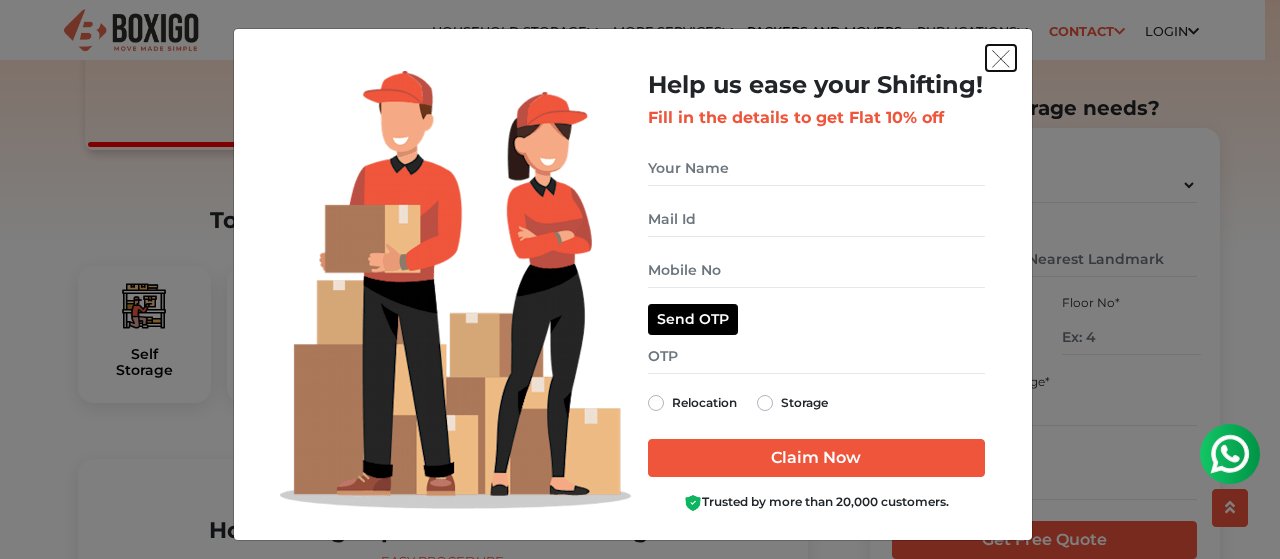 click at bounding box center [1001, 59] 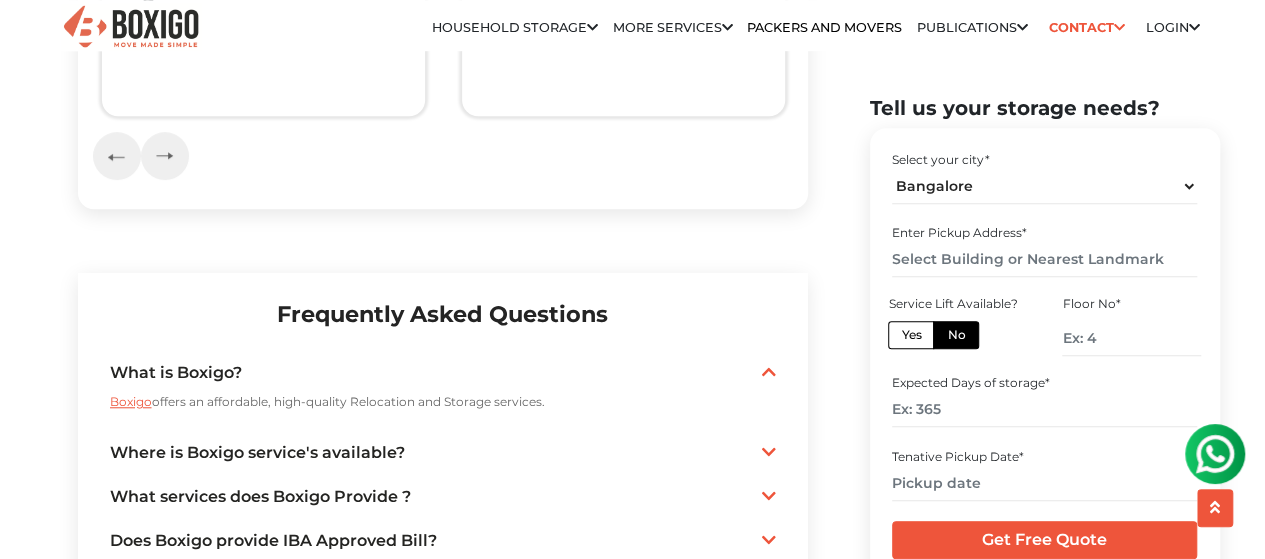 scroll, scrollTop: 4600, scrollLeft: 0, axis: vertical 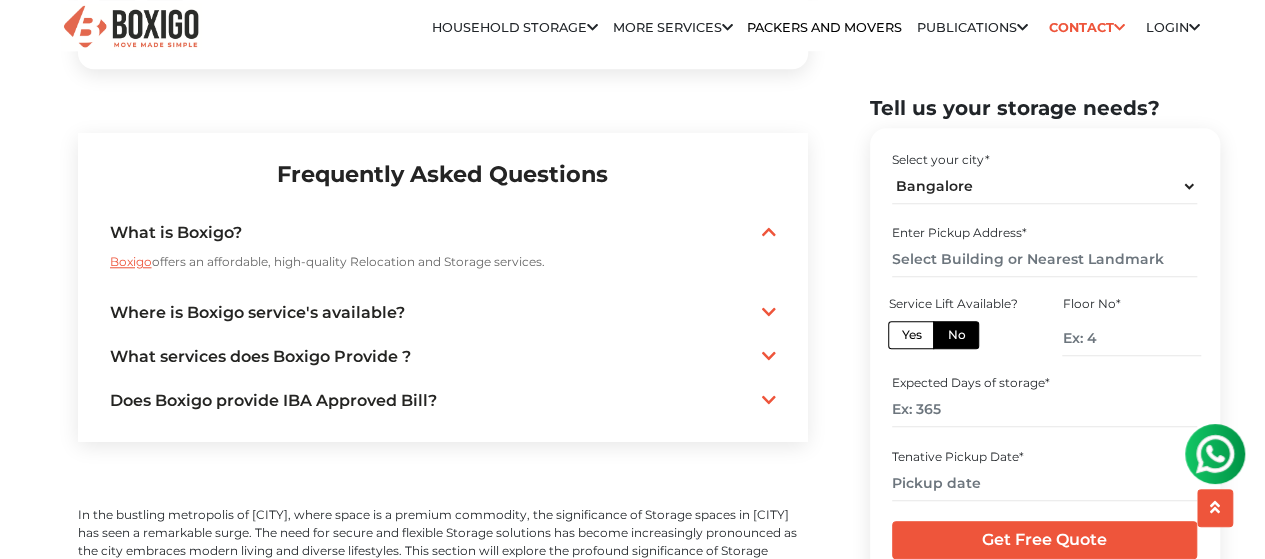 click at bounding box center (769, 232) 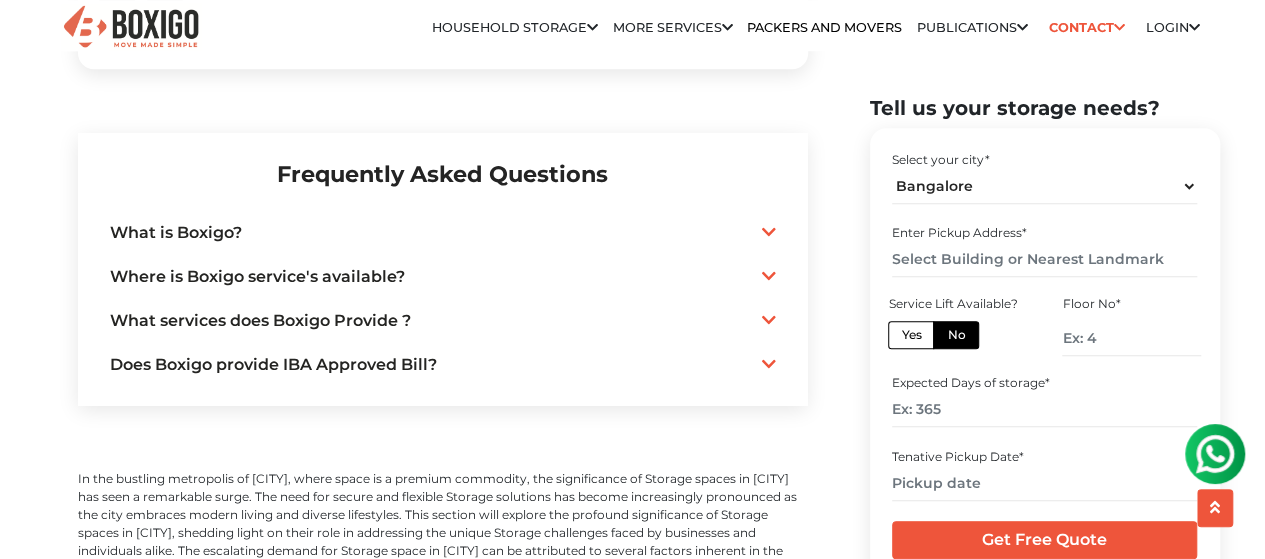 click at bounding box center (769, 232) 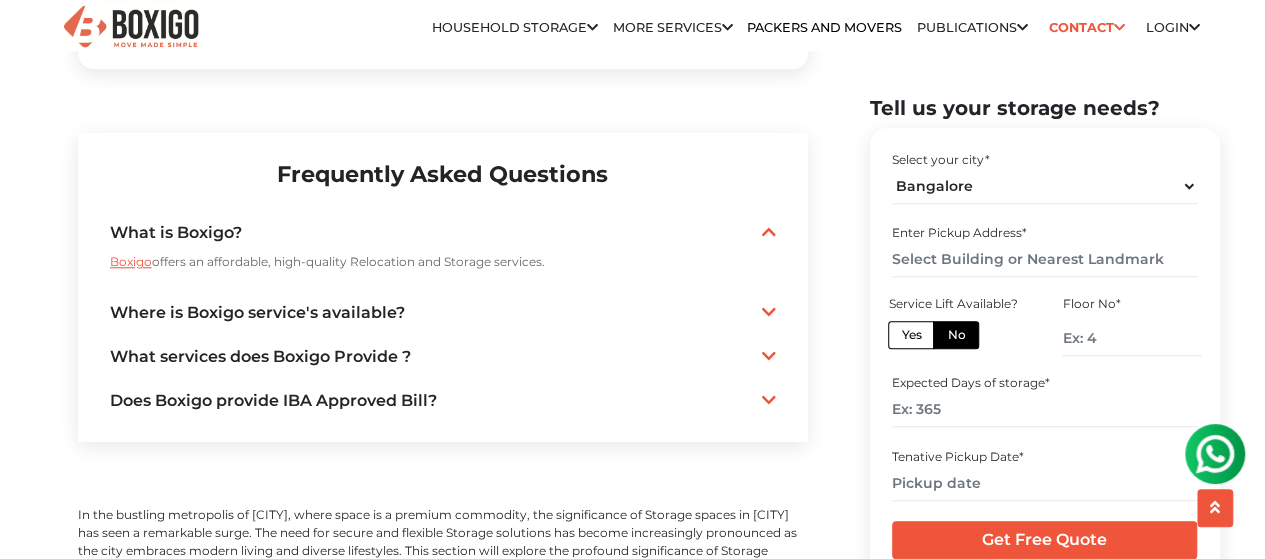 click at bounding box center [769, 232] 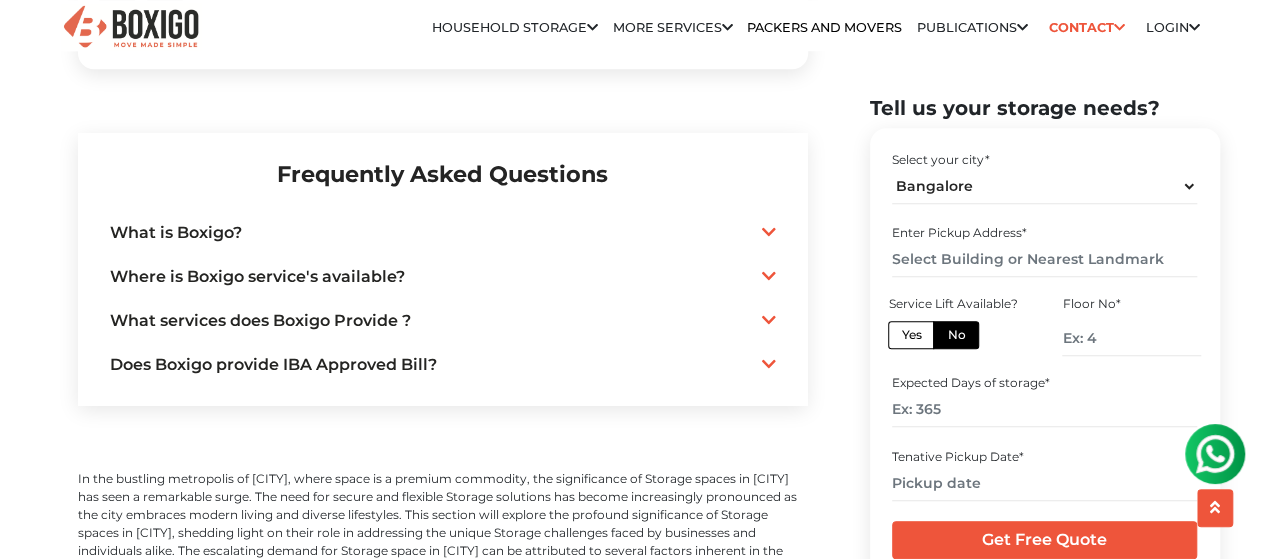 click at bounding box center [769, 276] 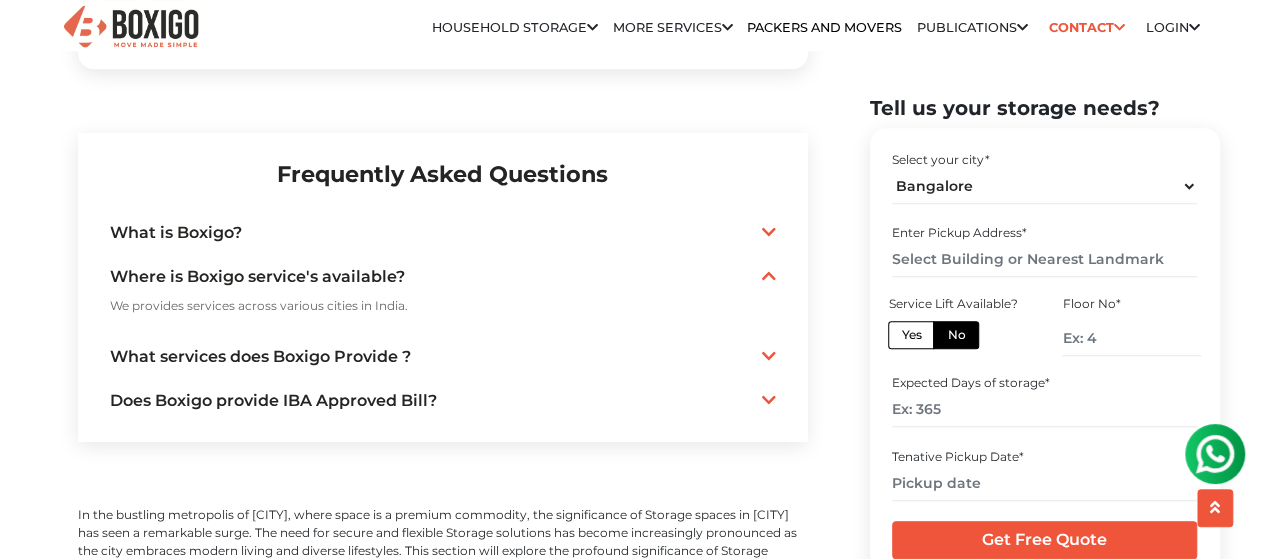 click at bounding box center [769, 276] 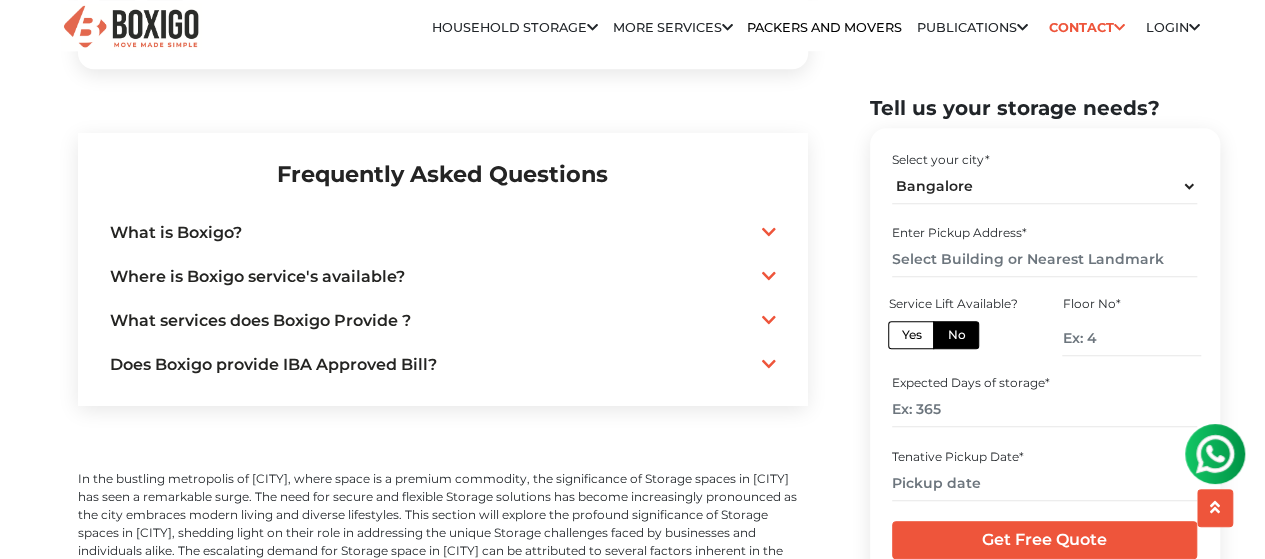 click at bounding box center (769, 276) 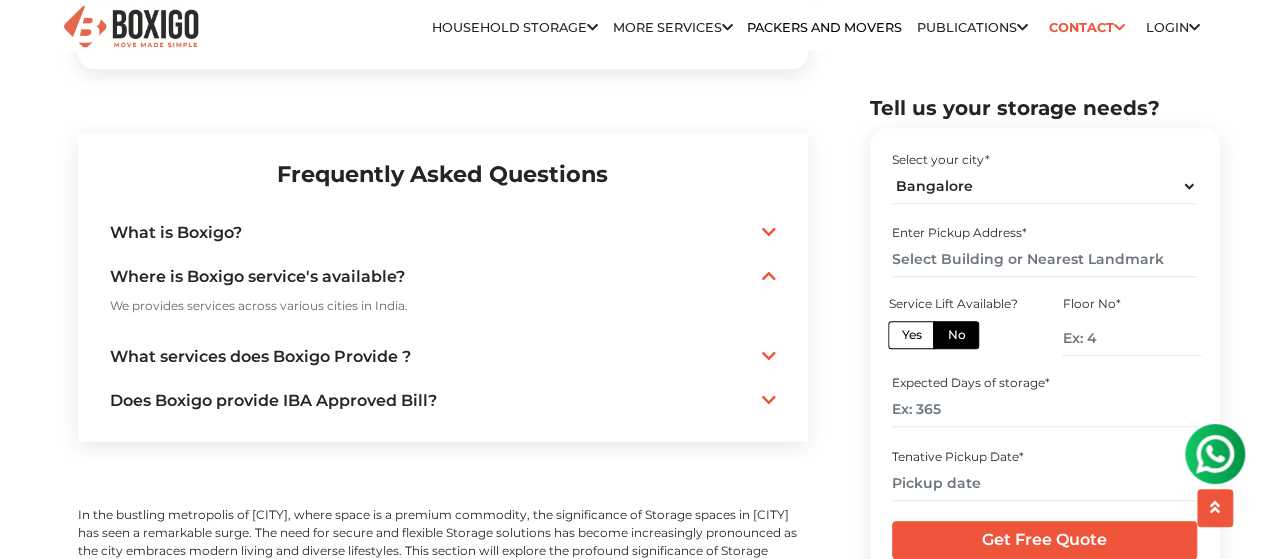 click on "Yes" at bounding box center (911, 334) 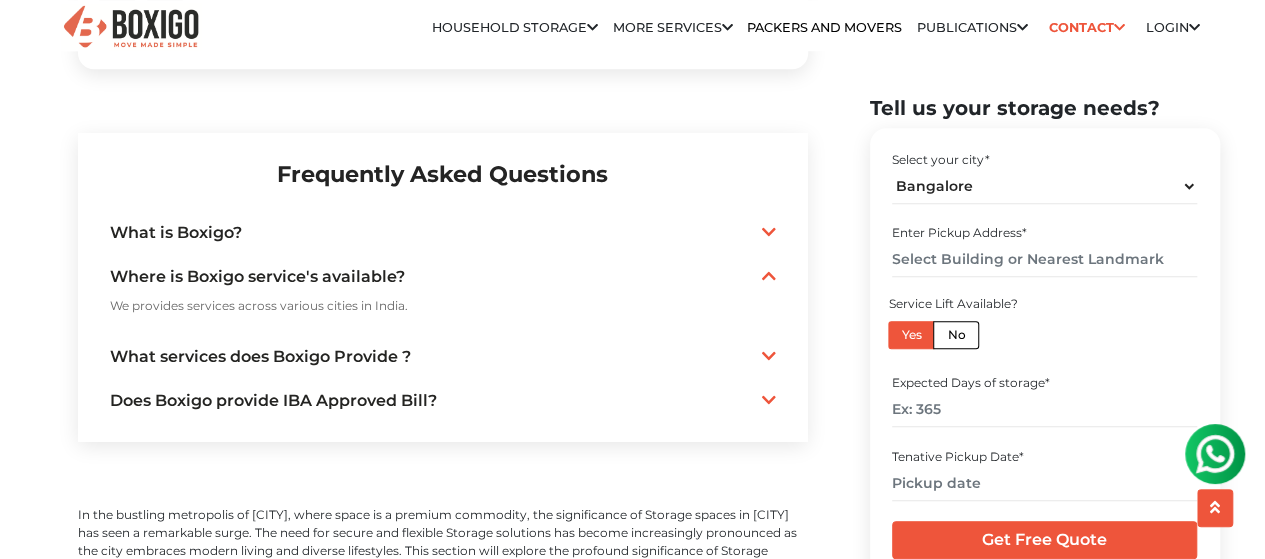 click on "No" at bounding box center (956, 334) 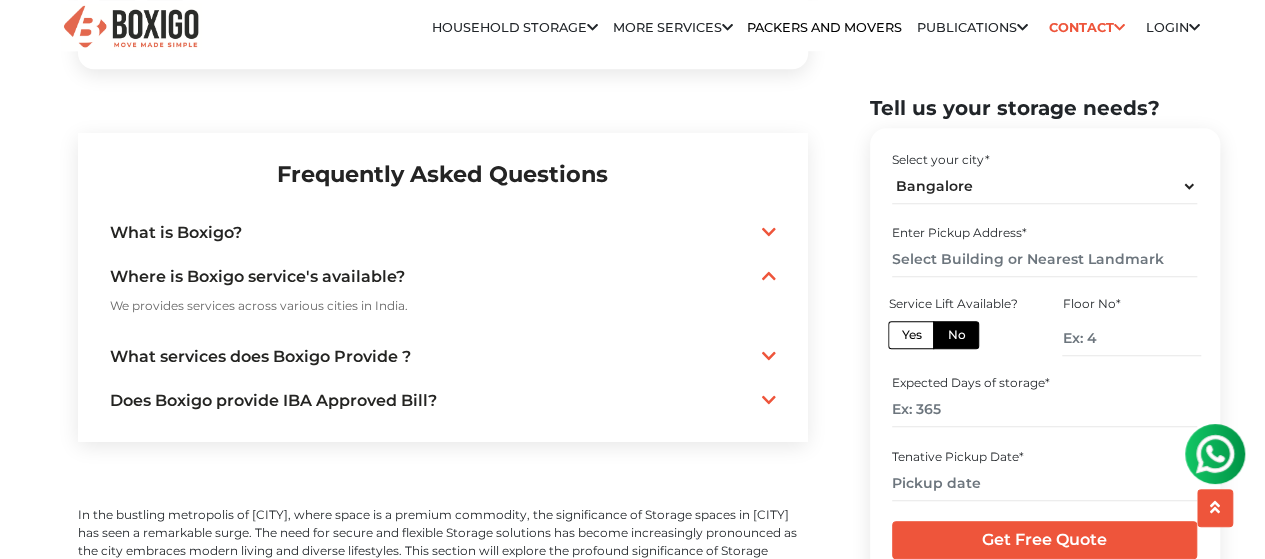 click on "Yes" at bounding box center [911, 334] 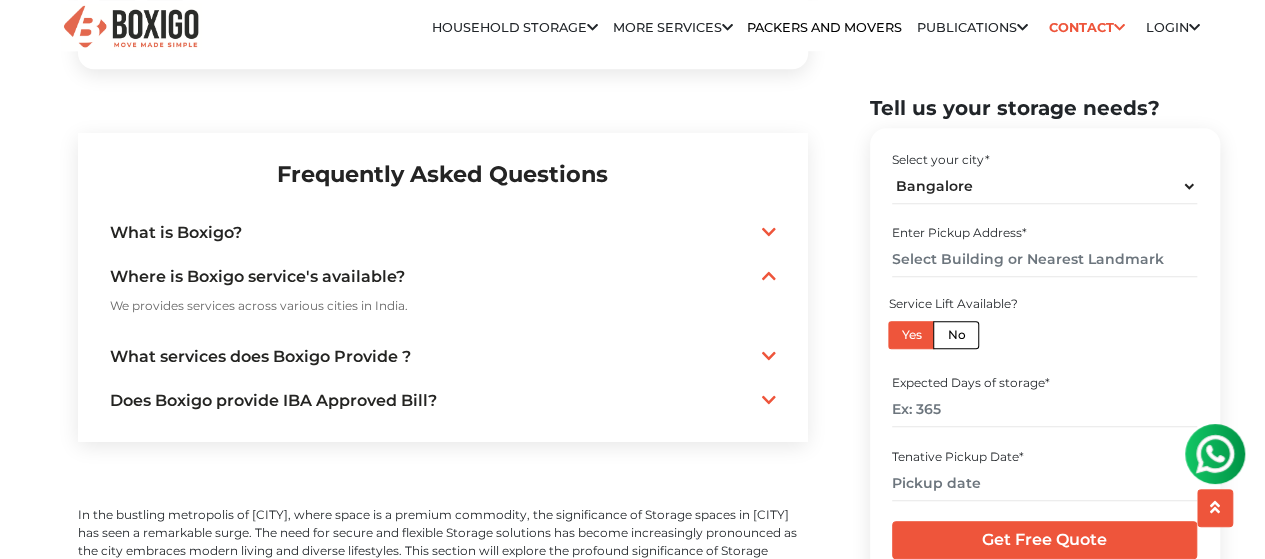 click on "No" at bounding box center (956, 334) 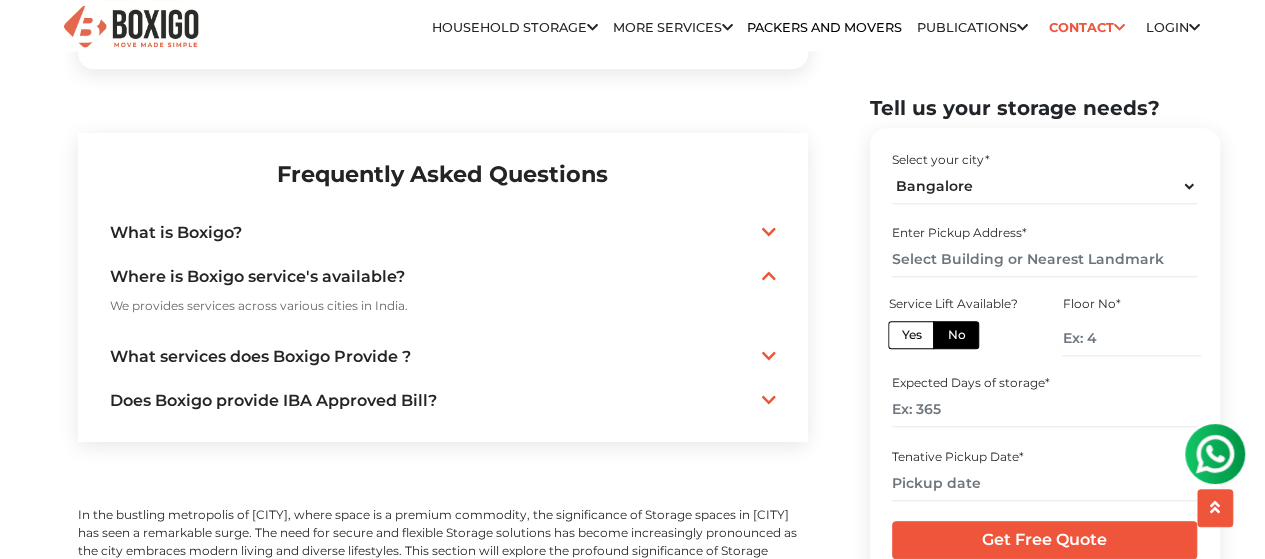 drag, startPoint x: 922, startPoint y: 334, endPoint x: 937, endPoint y: 333, distance: 15.033297 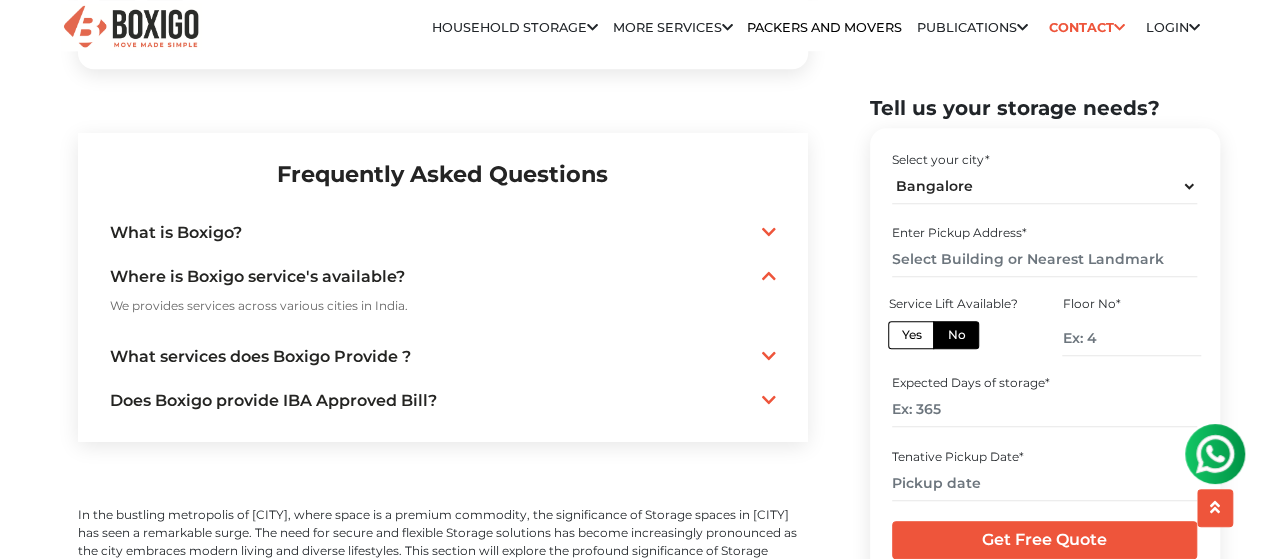 click on "Yes" at bounding box center [907, 331] 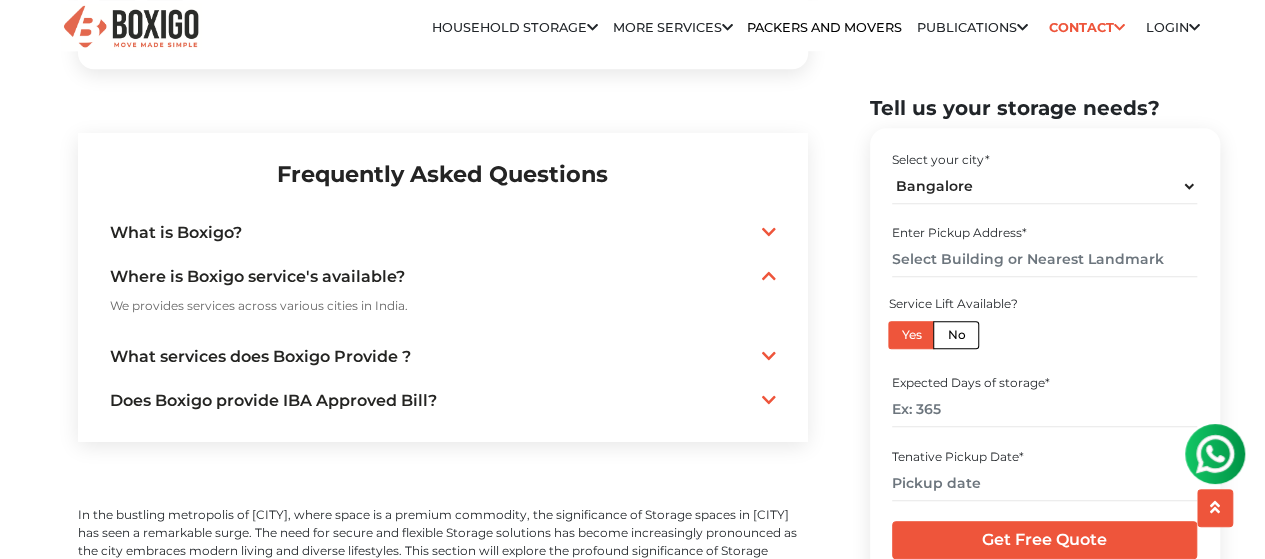 click on "No" at bounding box center [956, 334] 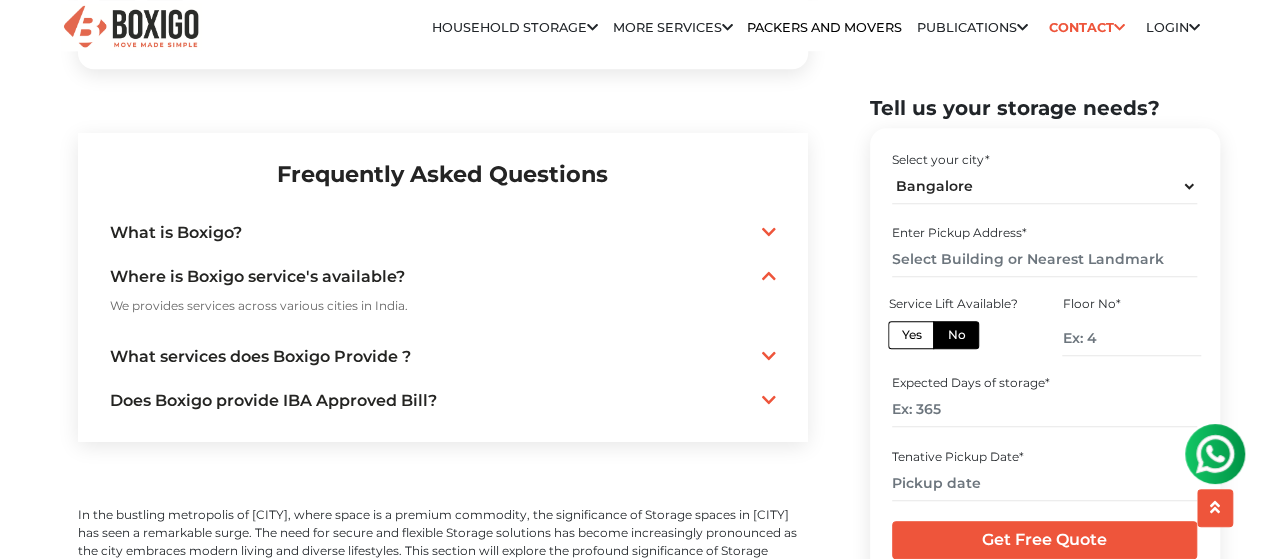 drag, startPoint x: 925, startPoint y: 337, endPoint x: 946, endPoint y: 335, distance: 21.095022 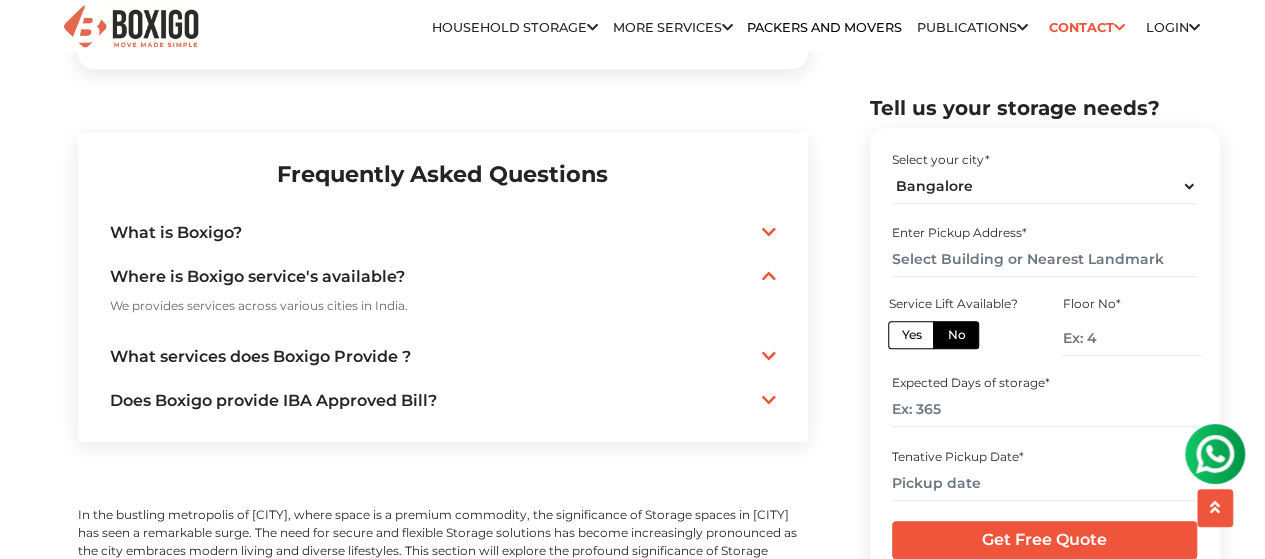 click on "Yes" at bounding box center (907, 331) 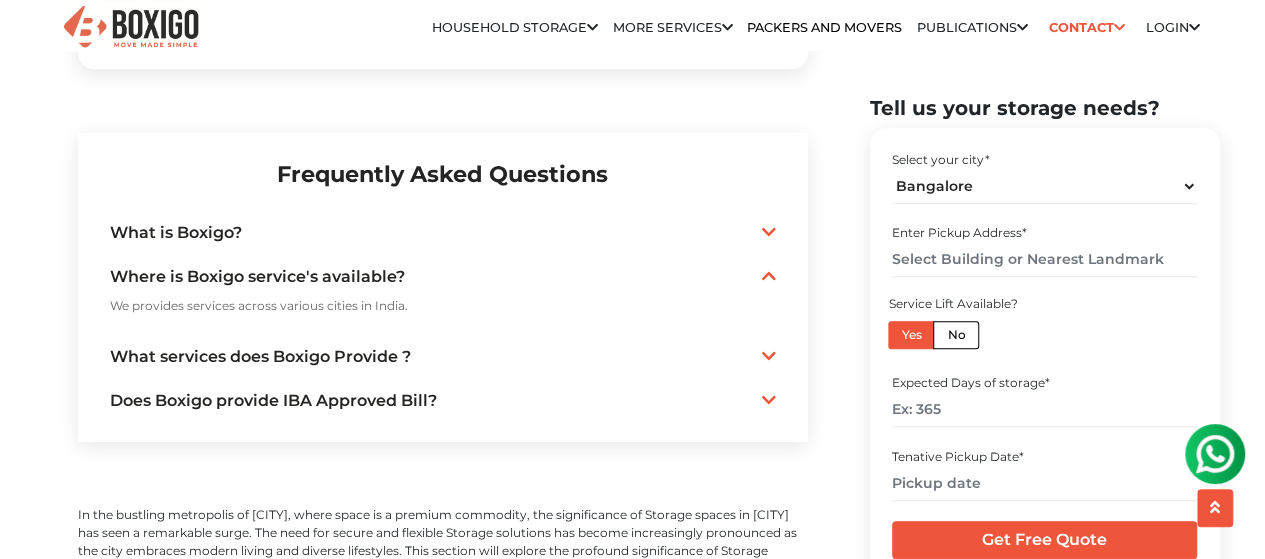 click on "No" at bounding box center (956, 334) 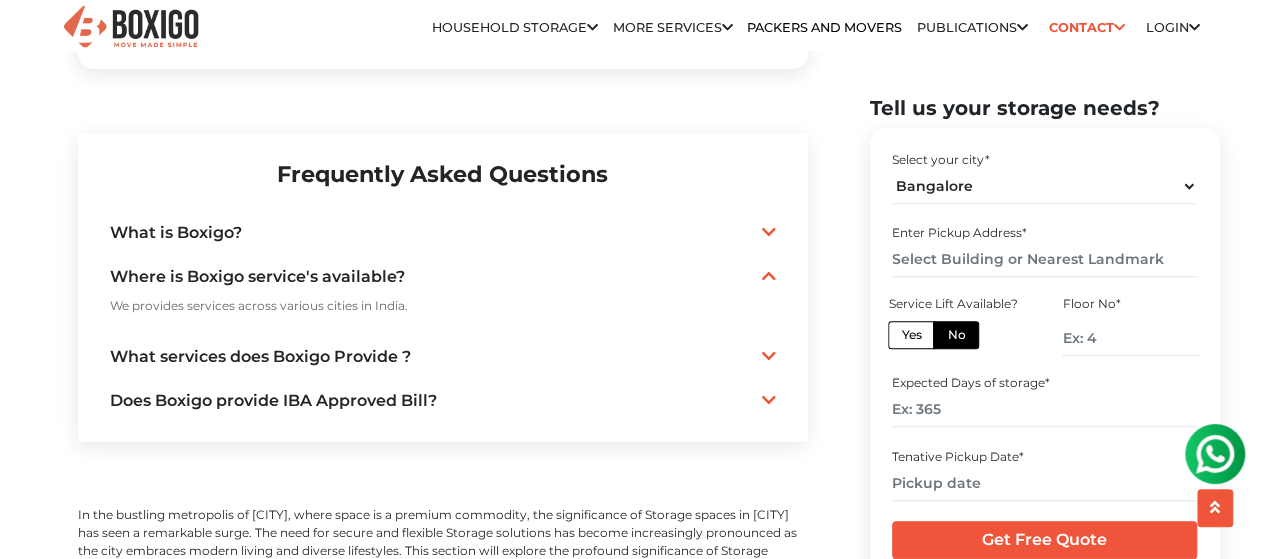 drag, startPoint x: 890, startPoint y: 329, endPoint x: 916, endPoint y: 335, distance: 26.683329 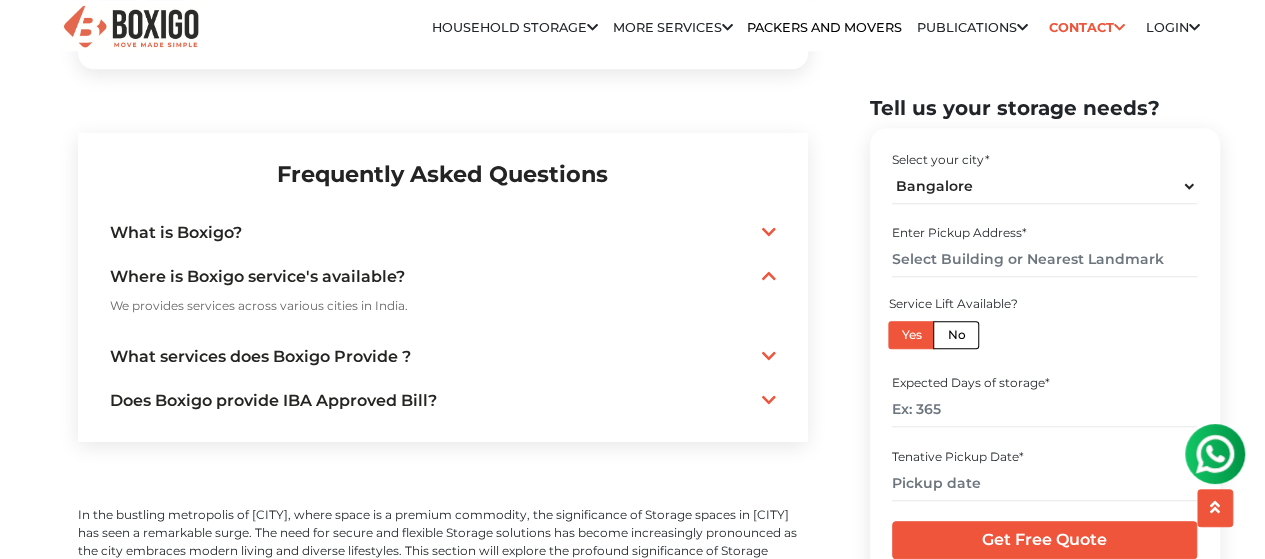 click on "No" at bounding box center (956, 334) 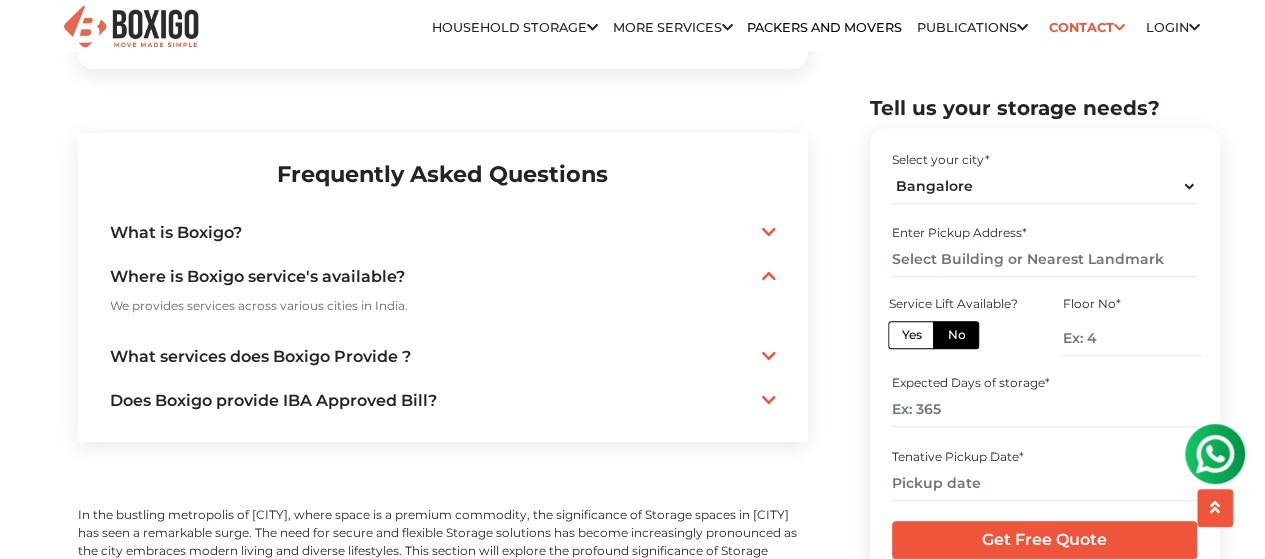 click on "Yes" at bounding box center [911, 334] 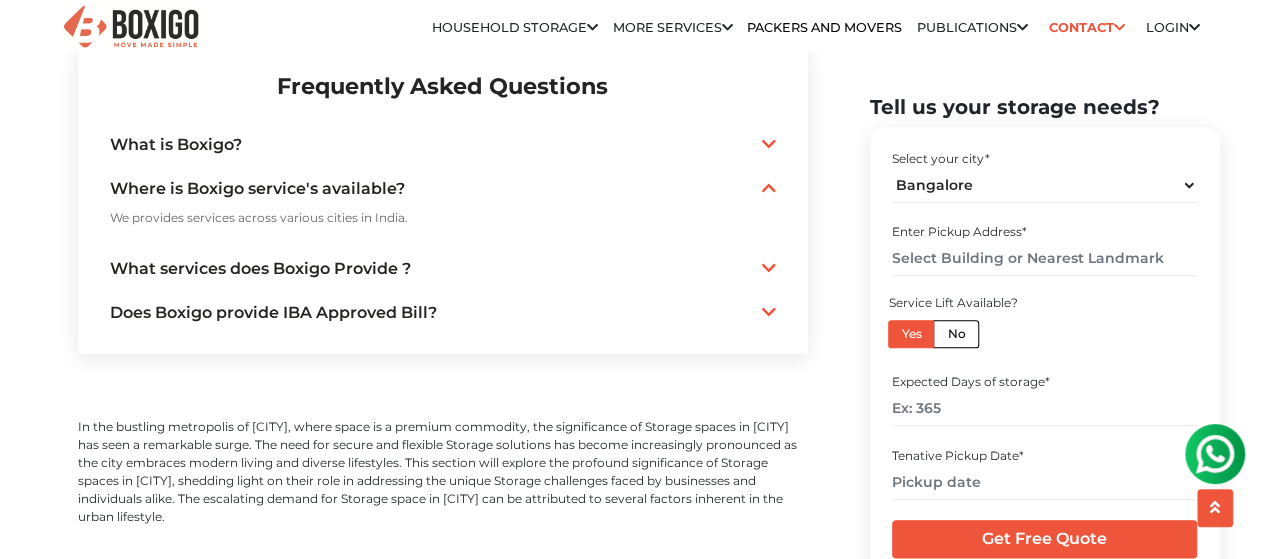 scroll, scrollTop: 4800, scrollLeft: 0, axis: vertical 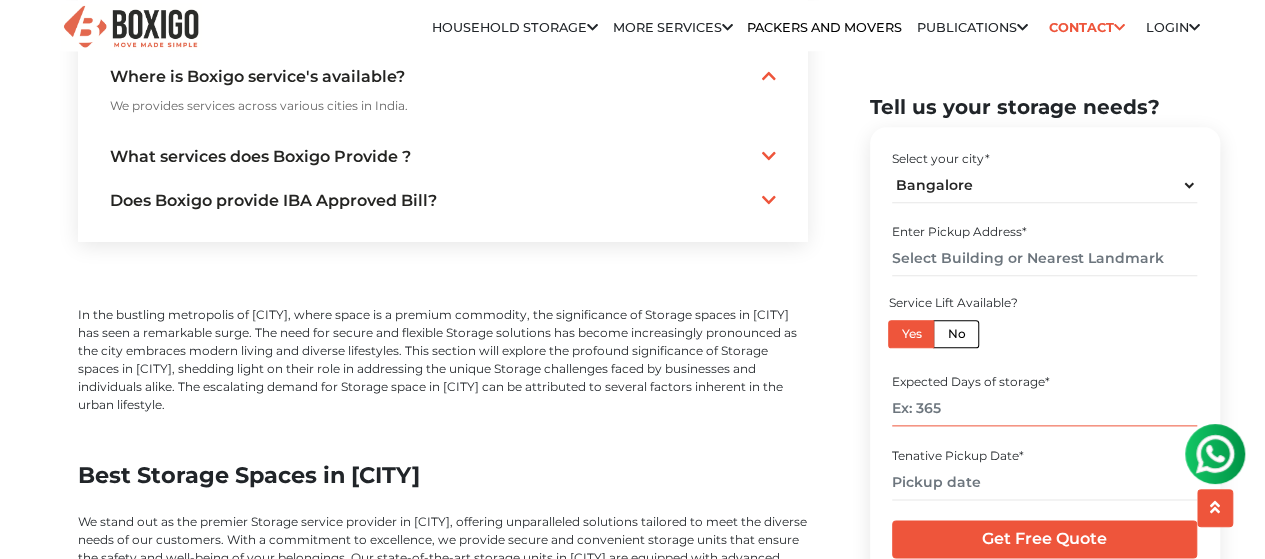 click at bounding box center (1044, 409) 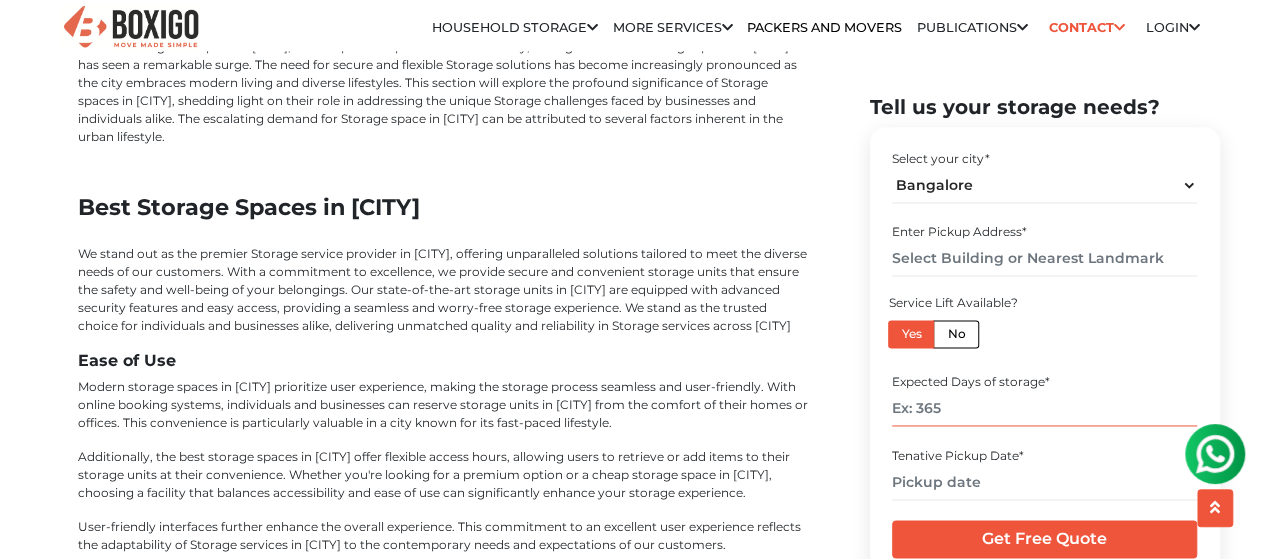 scroll, scrollTop: 5100, scrollLeft: 0, axis: vertical 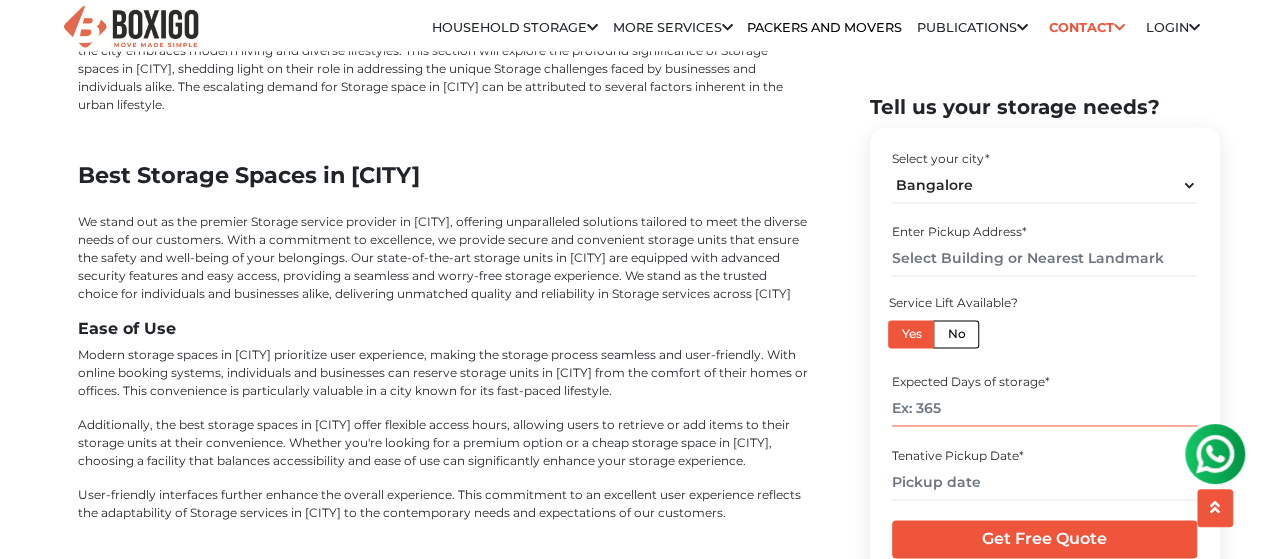 click at bounding box center (1044, 409) 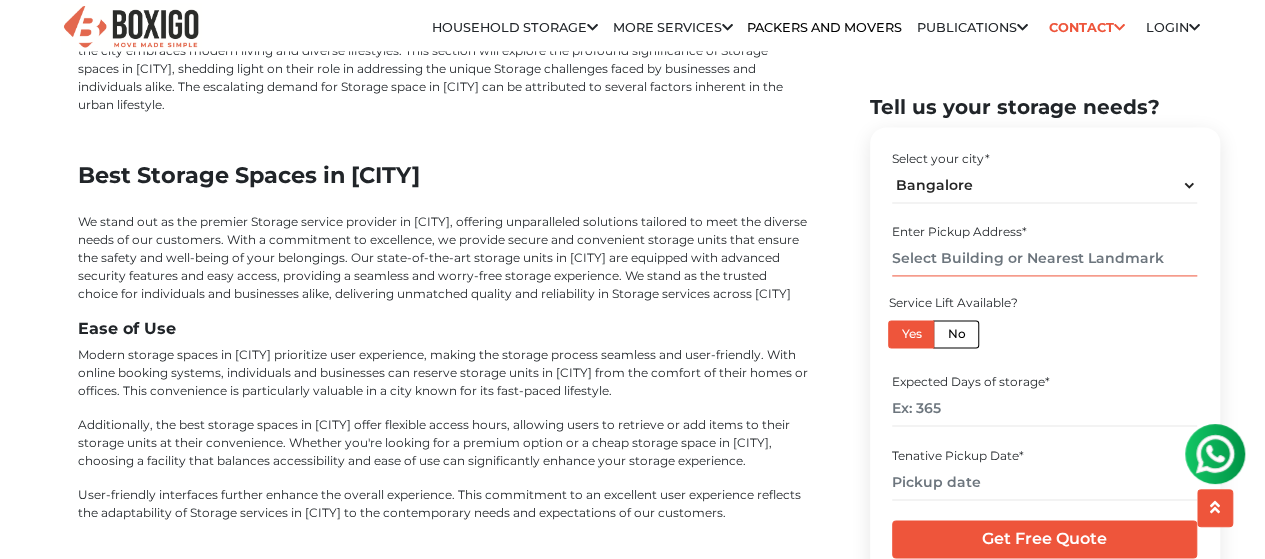 click at bounding box center [1044, 259] 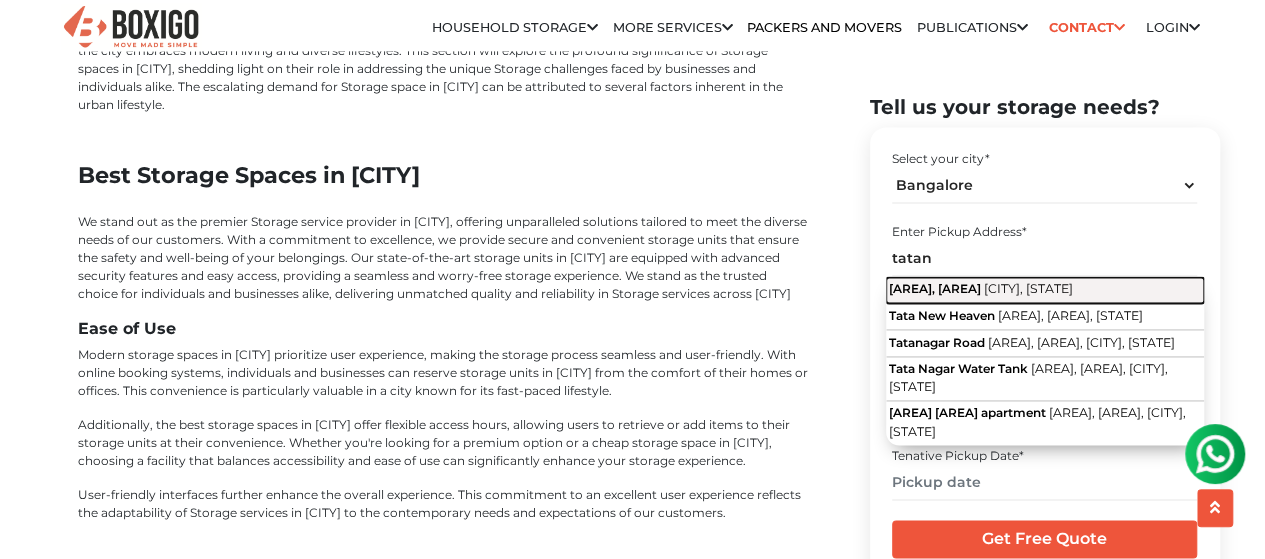 click on "[AREA], [AREA]" at bounding box center (935, 289) 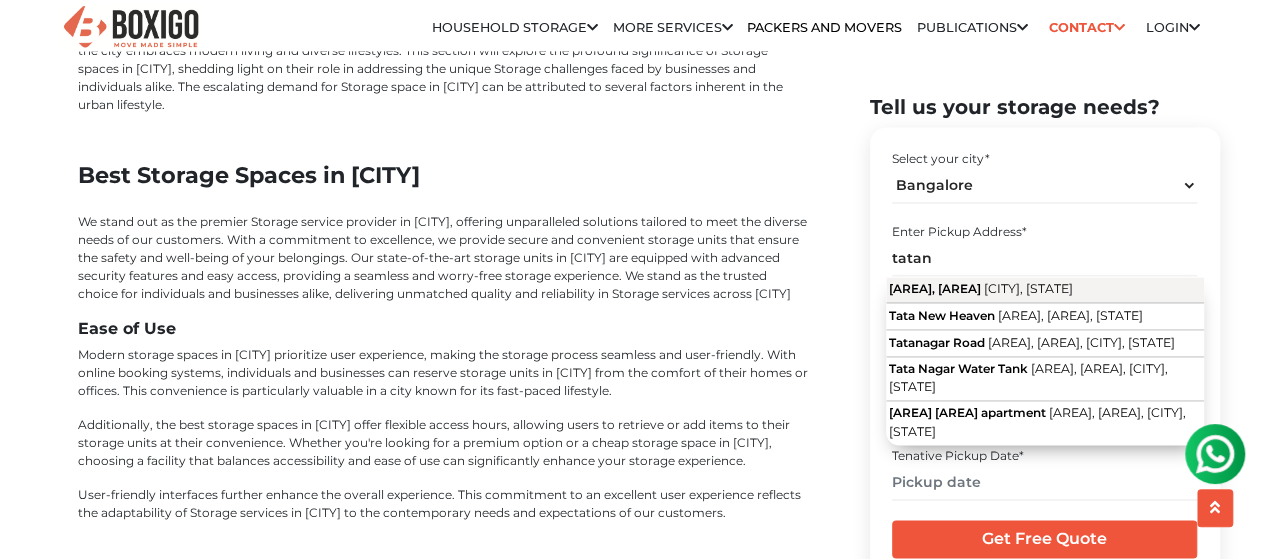 type on "[AREA], [AREA], [CITY], [STATE]" 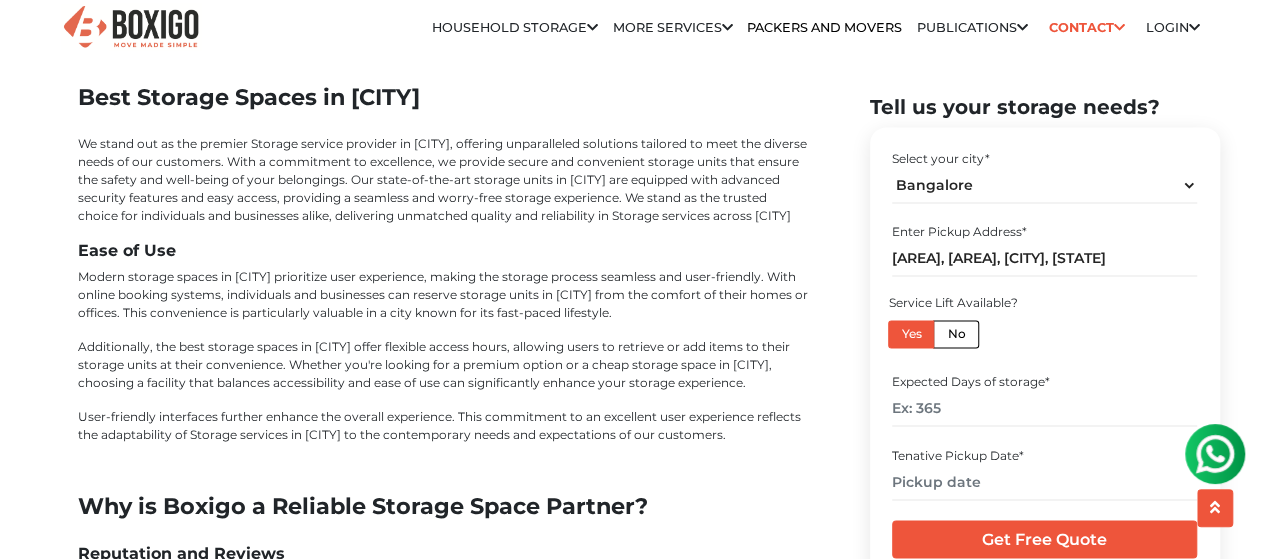 scroll, scrollTop: 5300, scrollLeft: 0, axis: vertical 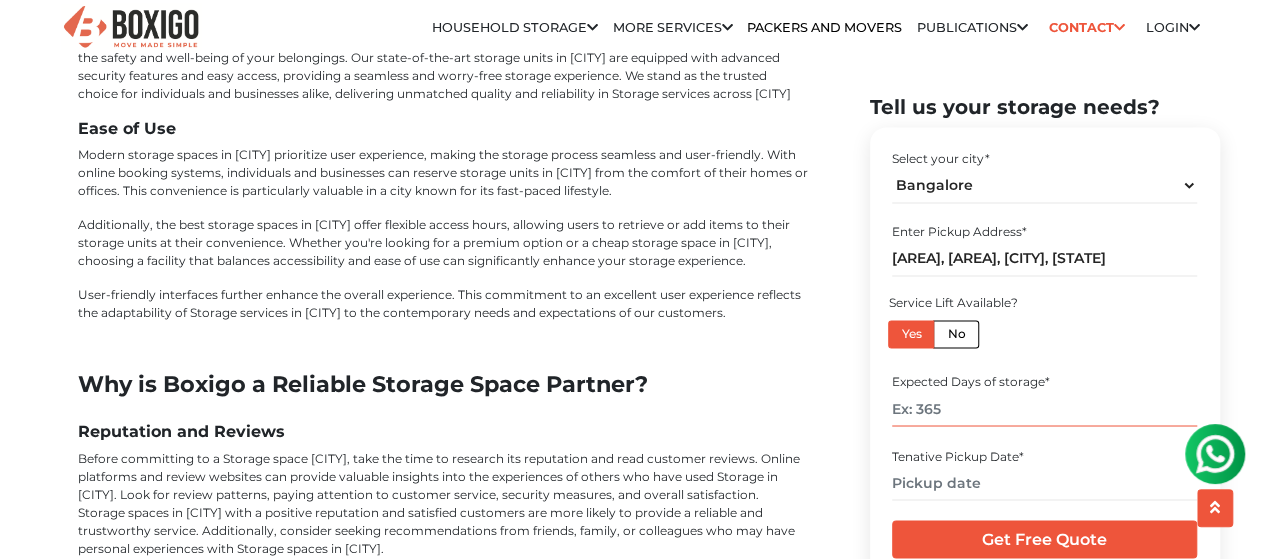 click at bounding box center (1044, 409) 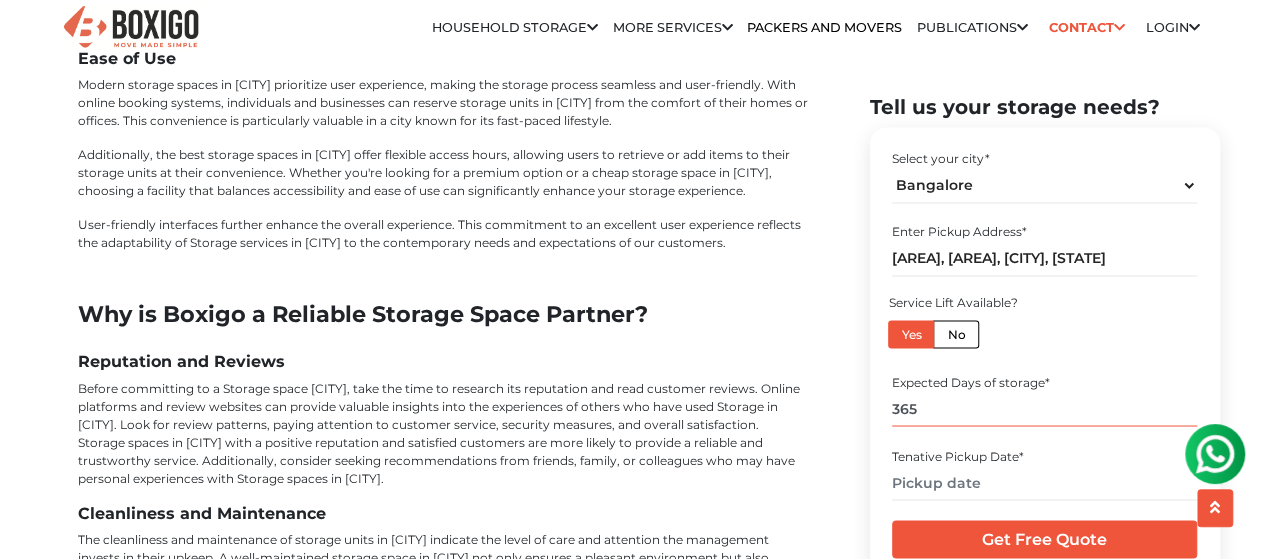 scroll, scrollTop: 5400, scrollLeft: 0, axis: vertical 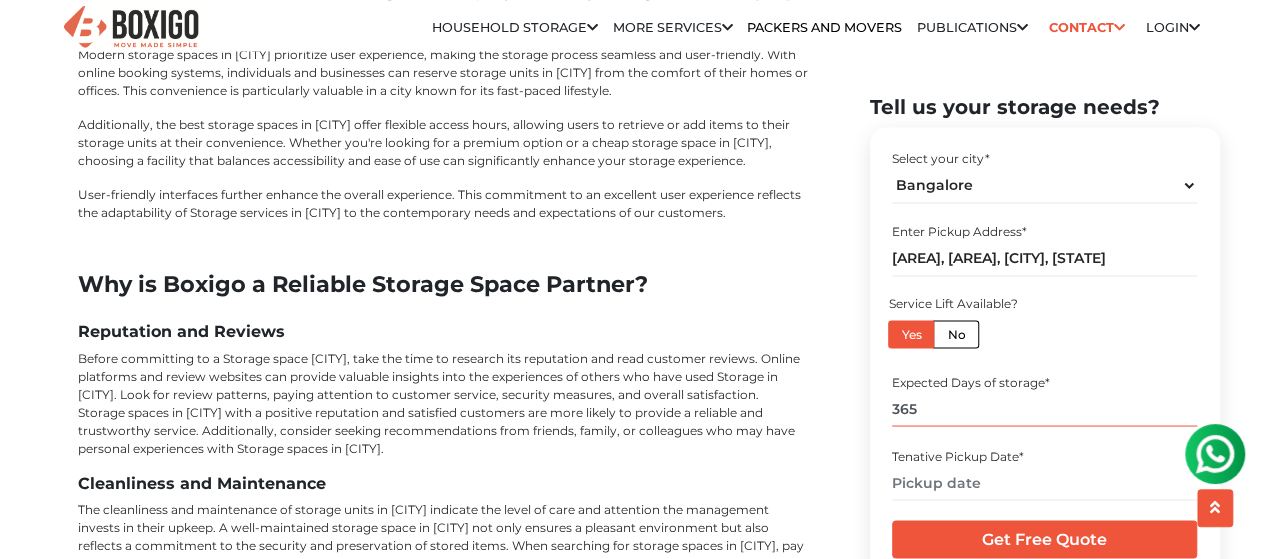 type on "365" 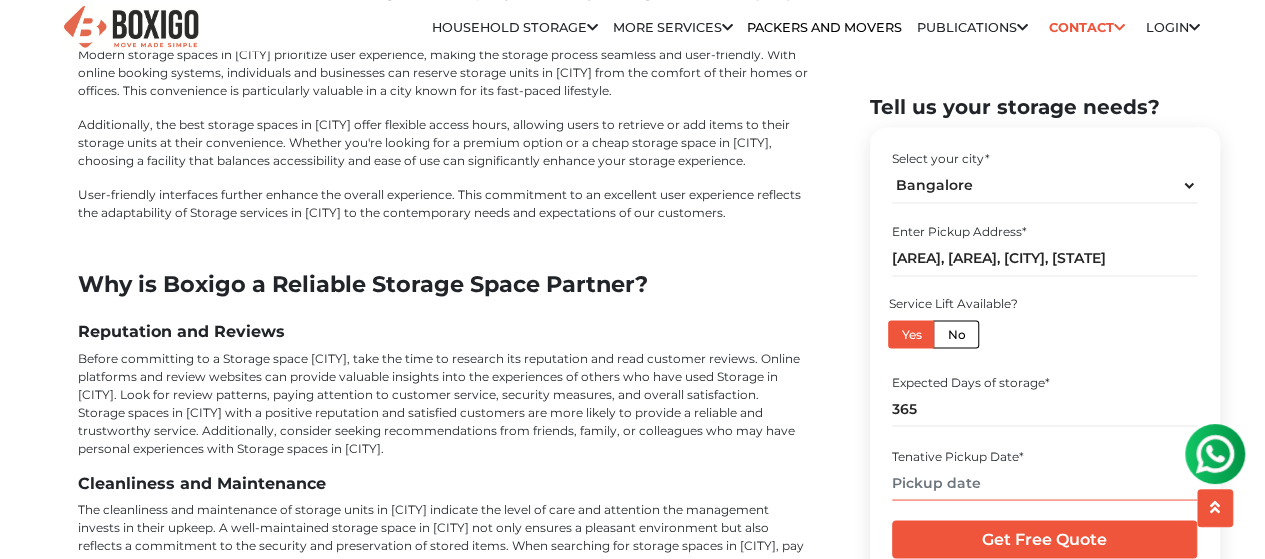 click at bounding box center (1044, 482) 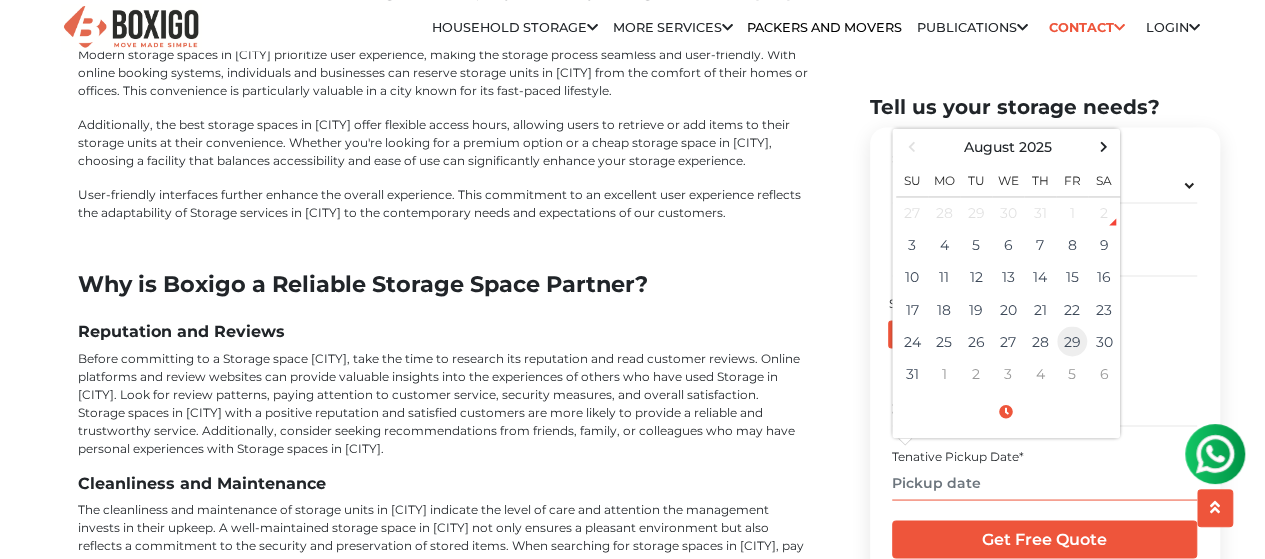 drag, startPoint x: 922, startPoint y: 374, endPoint x: 1073, endPoint y: 339, distance: 155.00322 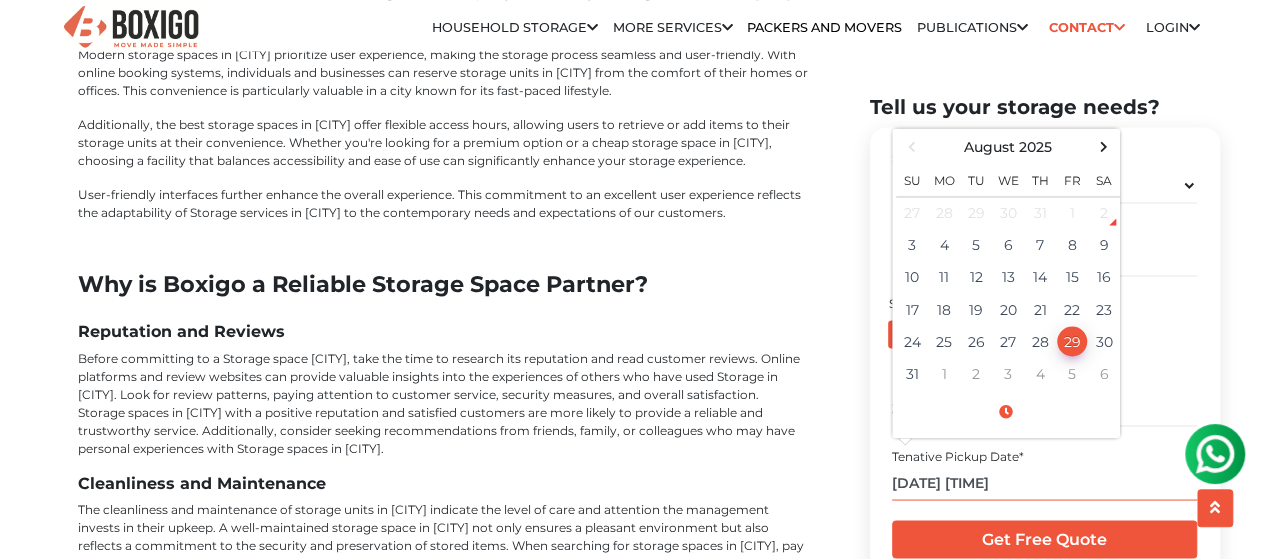 click on "[DATE] [TIME]" at bounding box center [1044, 482] 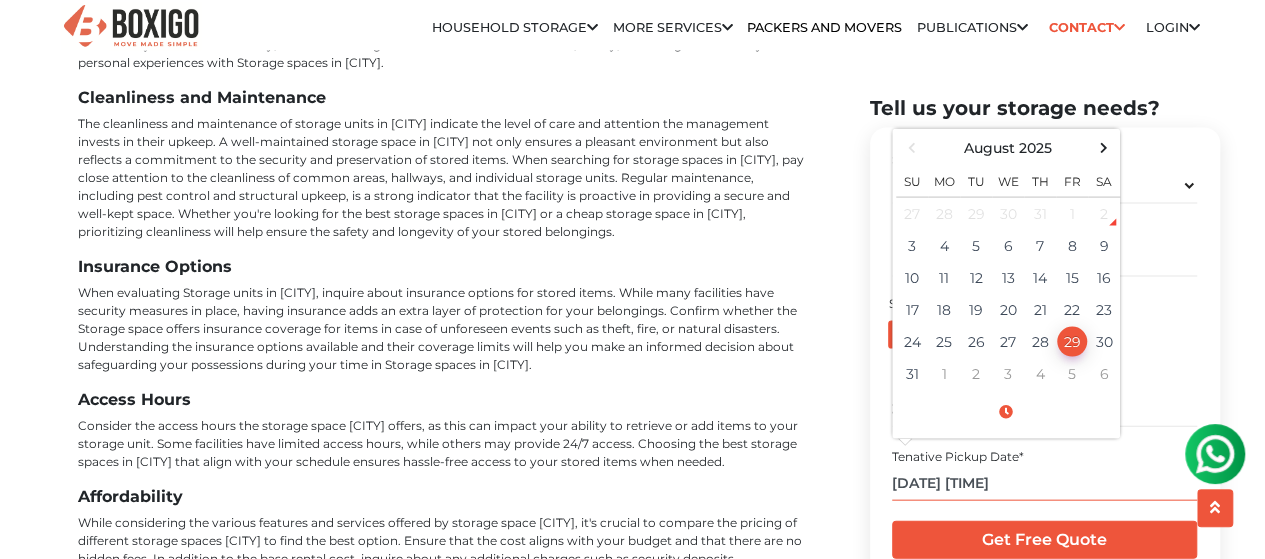 scroll, scrollTop: 5800, scrollLeft: 0, axis: vertical 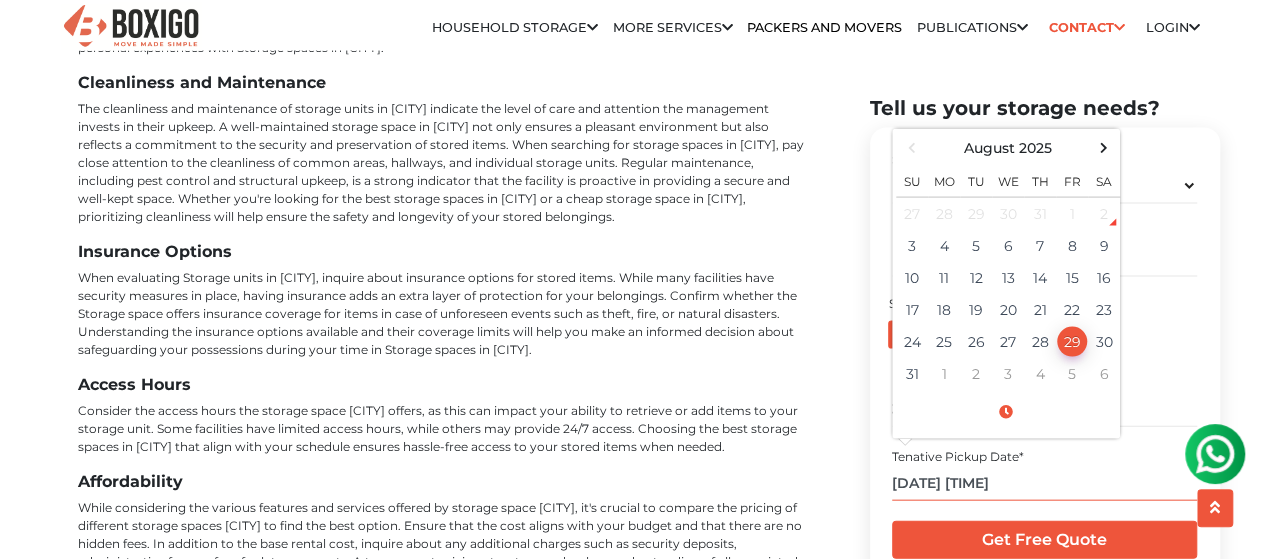 click on "[DATE] [TIME]" at bounding box center (1044, 482) 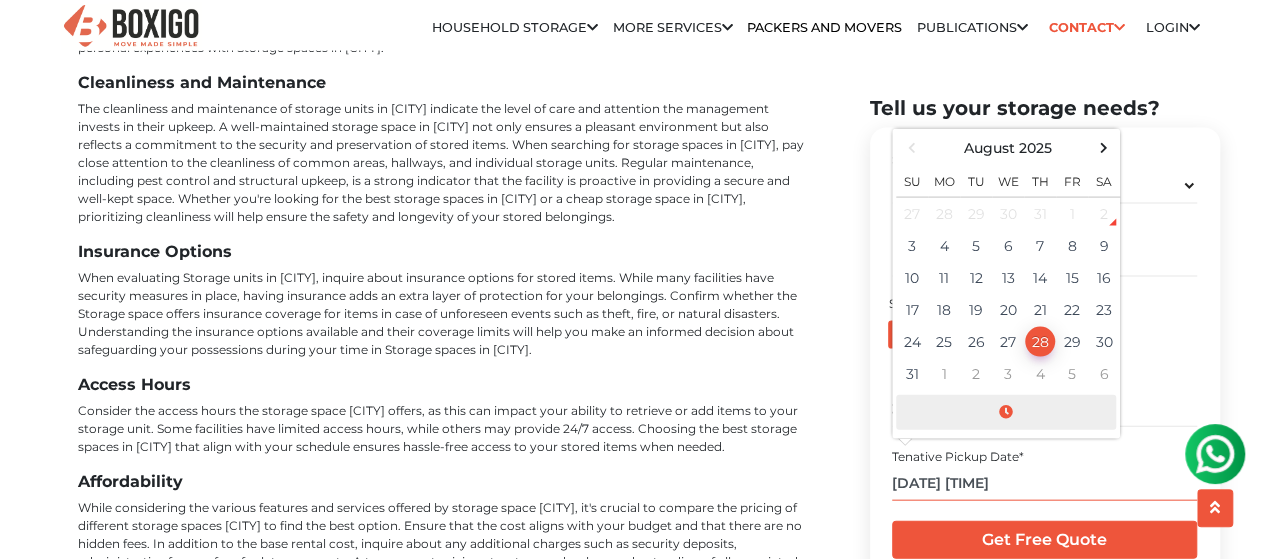 click at bounding box center (1006, 412) 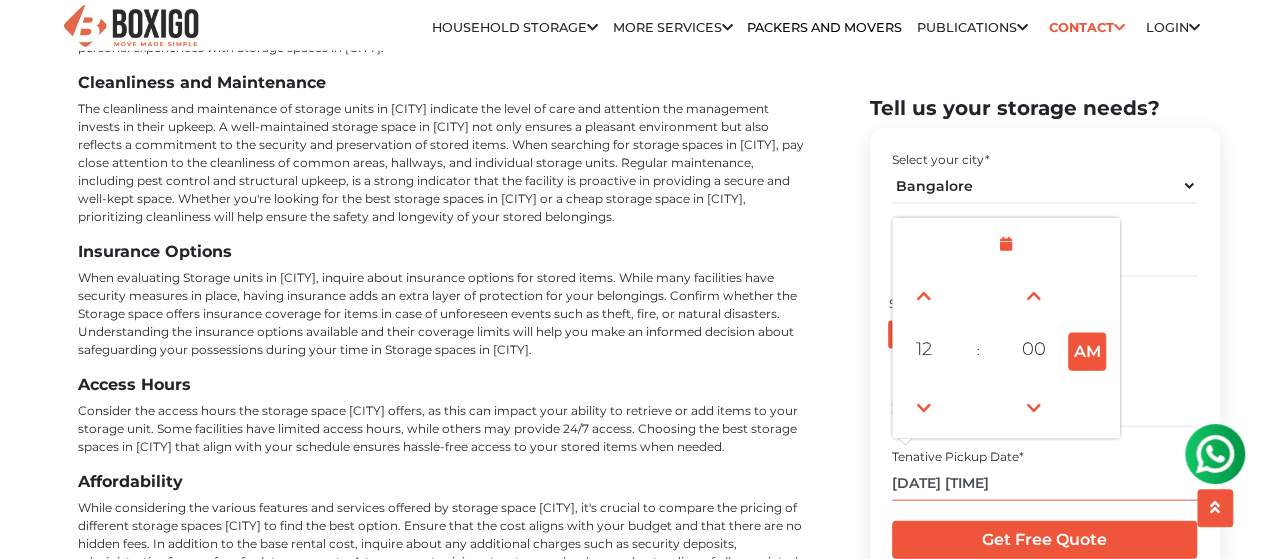 click on "AM" at bounding box center [1087, 352] 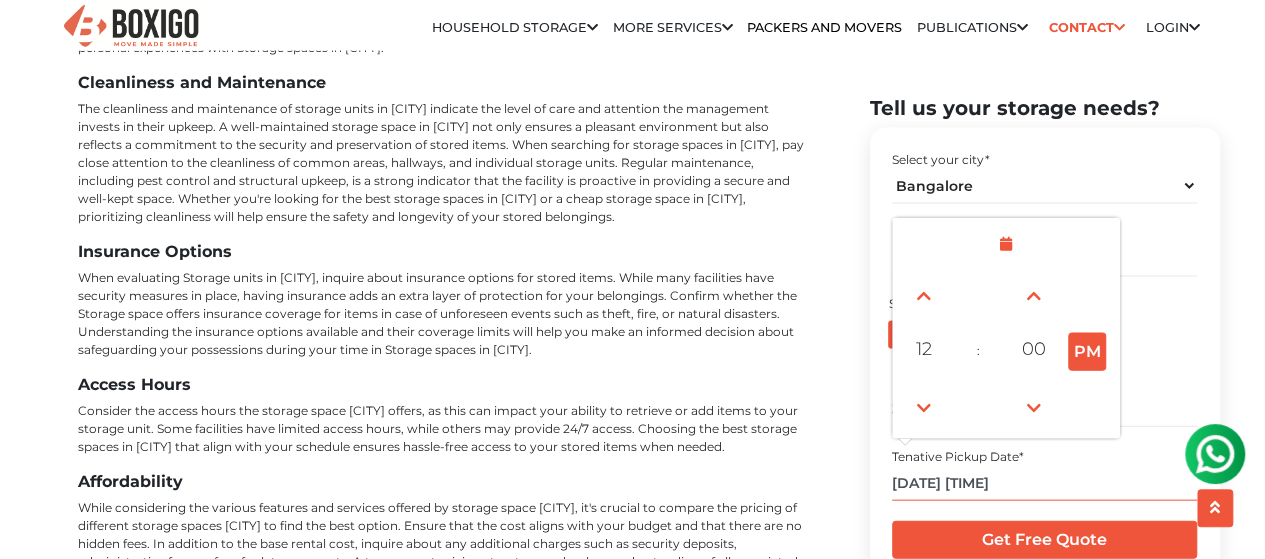 click on "[DATE] [TIME]" at bounding box center (1044, 482) 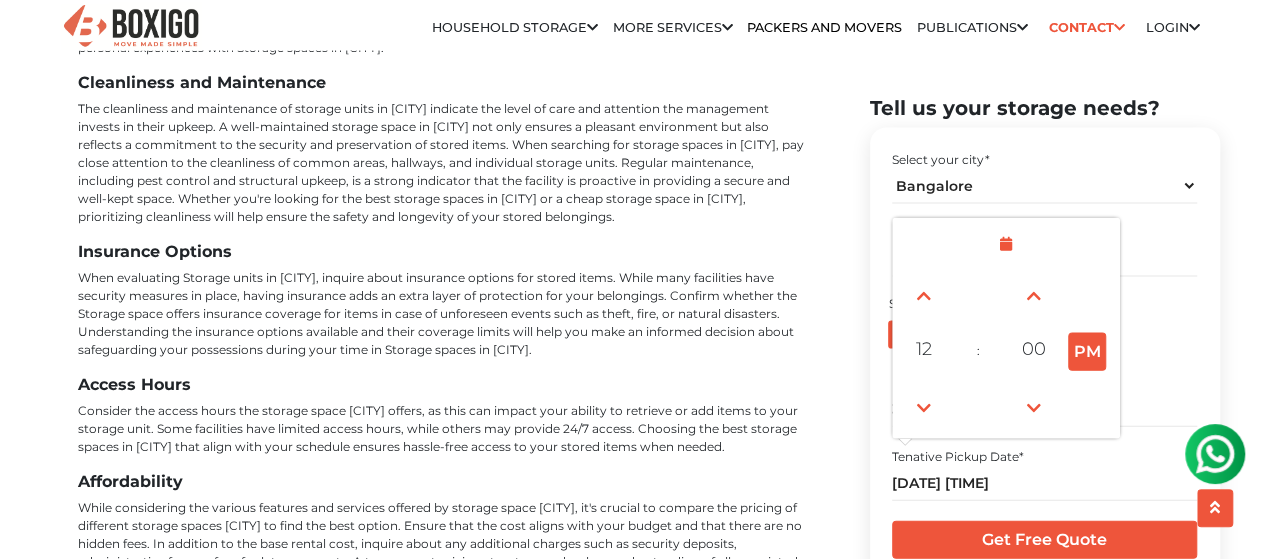 drag, startPoint x: 1091, startPoint y: 508, endPoint x: 1086, endPoint y: 551, distance: 43.289722 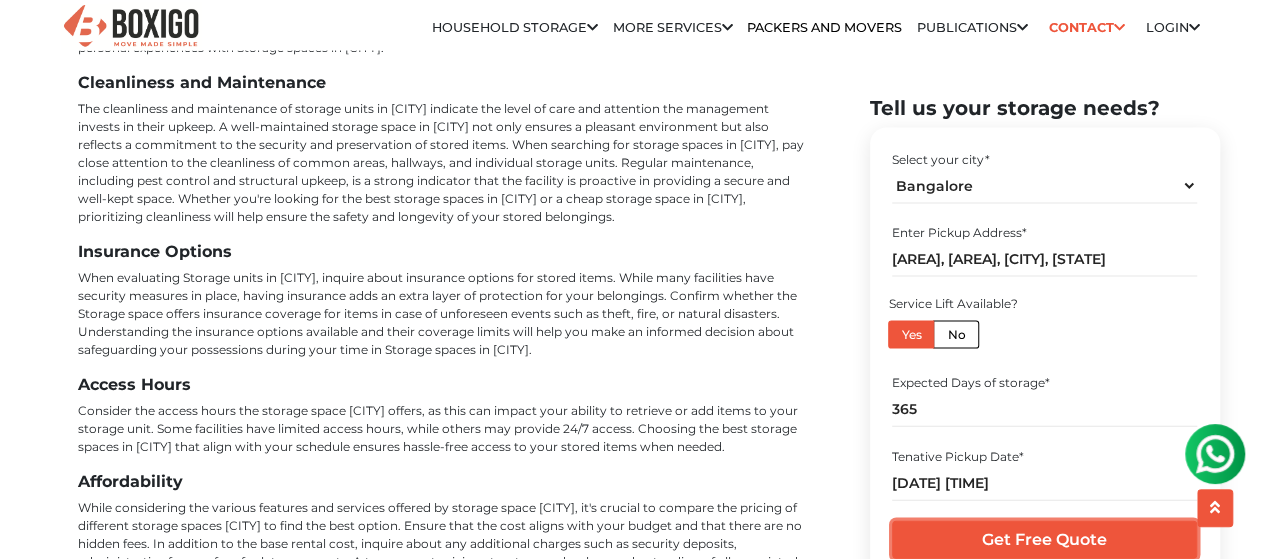 click on "Get Free Quote" at bounding box center [1044, 540] 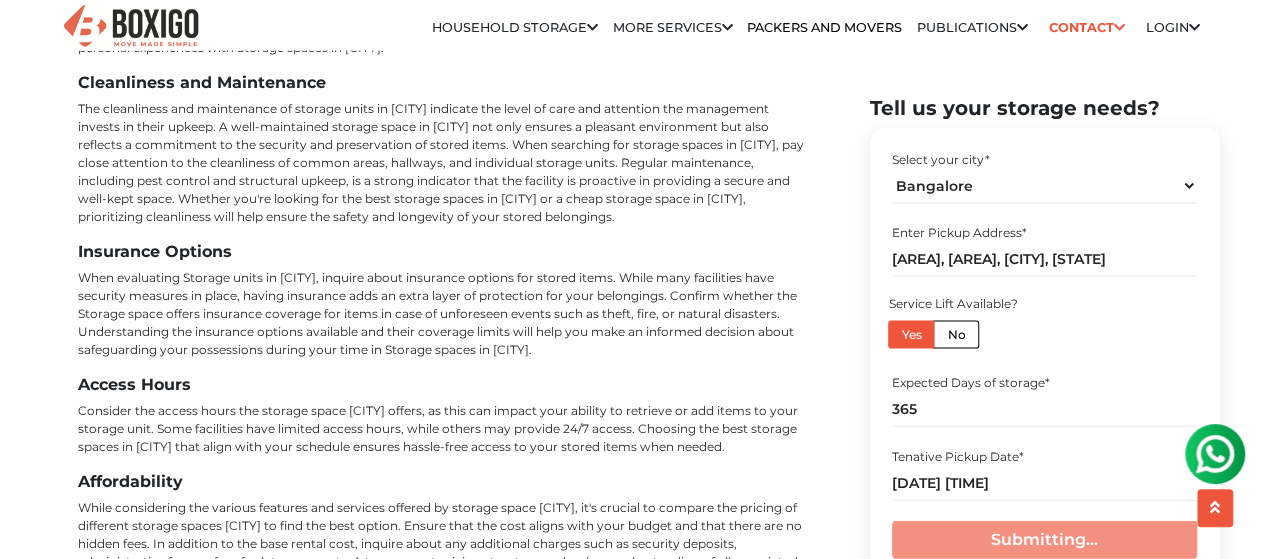 scroll, scrollTop: 5738, scrollLeft: 0, axis: vertical 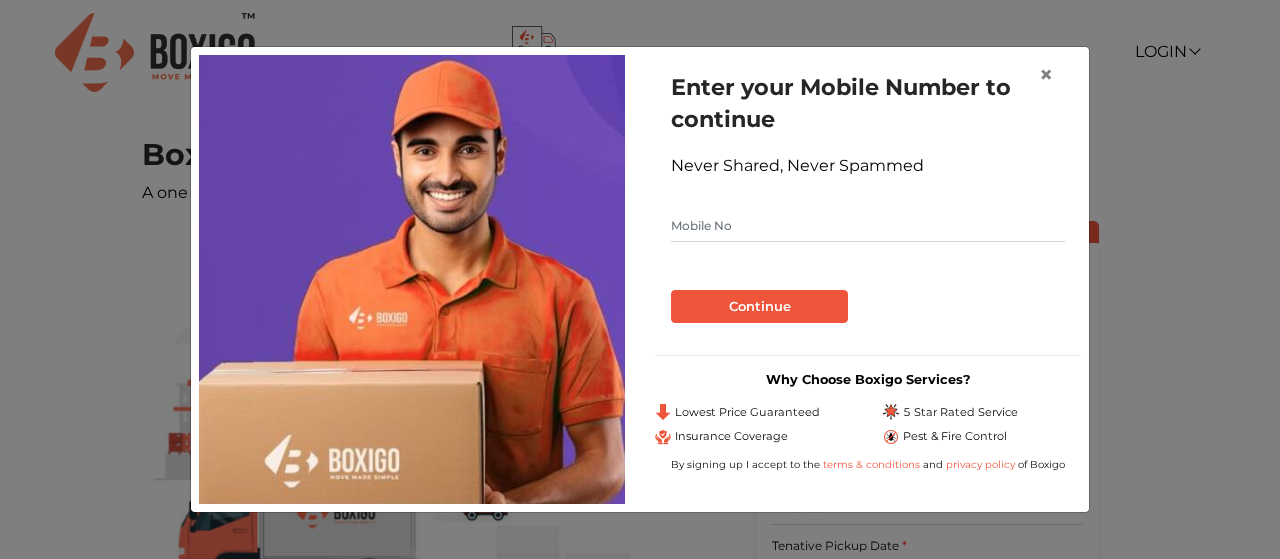 click at bounding box center [868, 226] 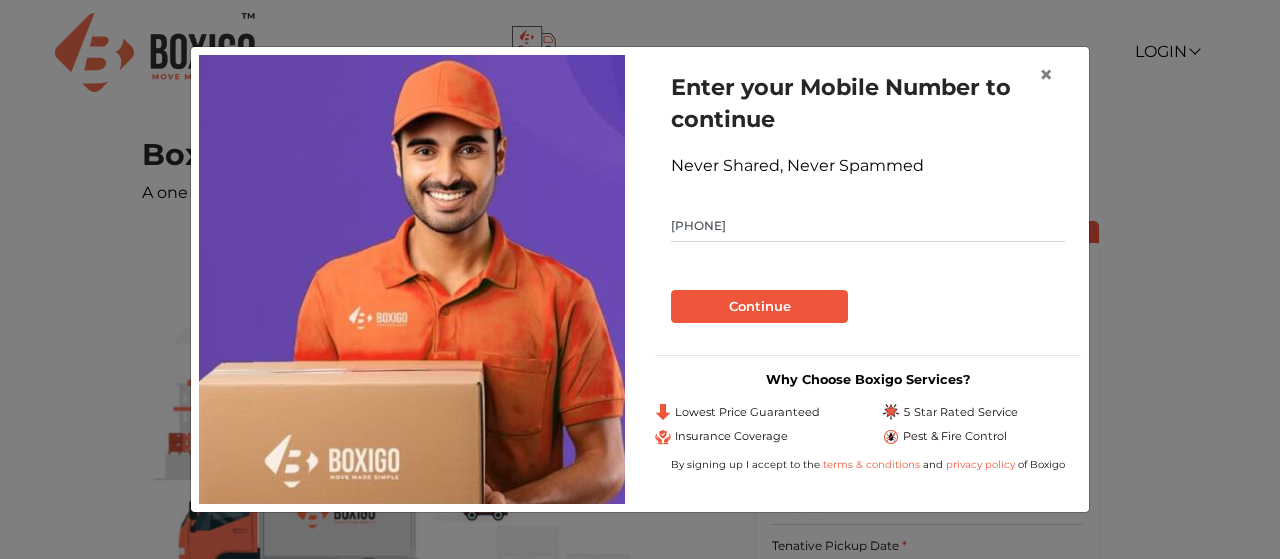 type on "8431413707" 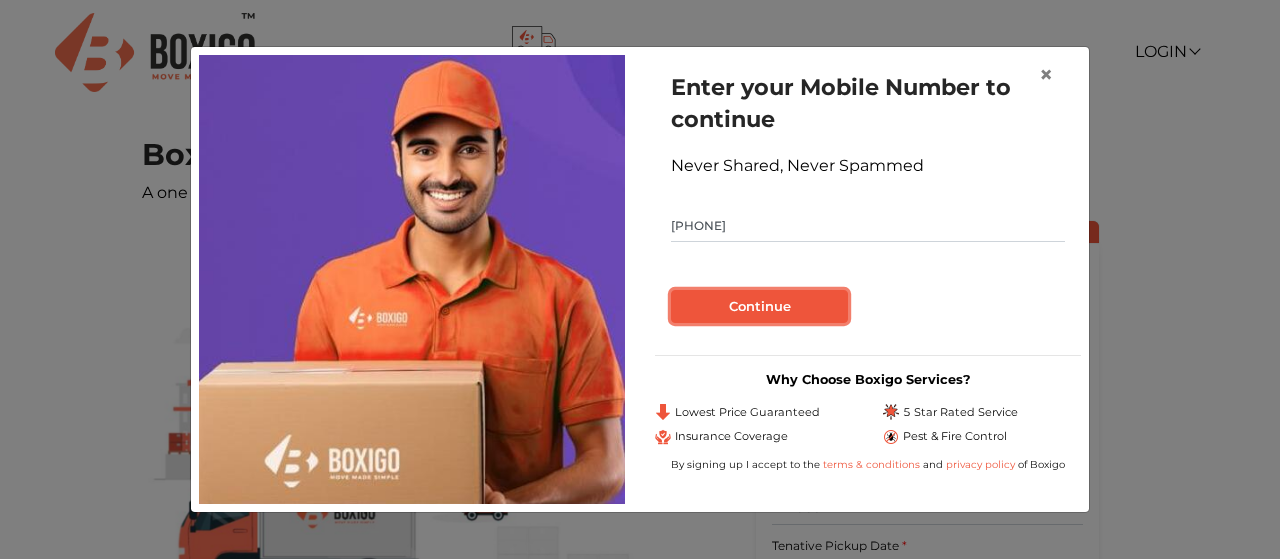 click on "Continue" at bounding box center [759, 307] 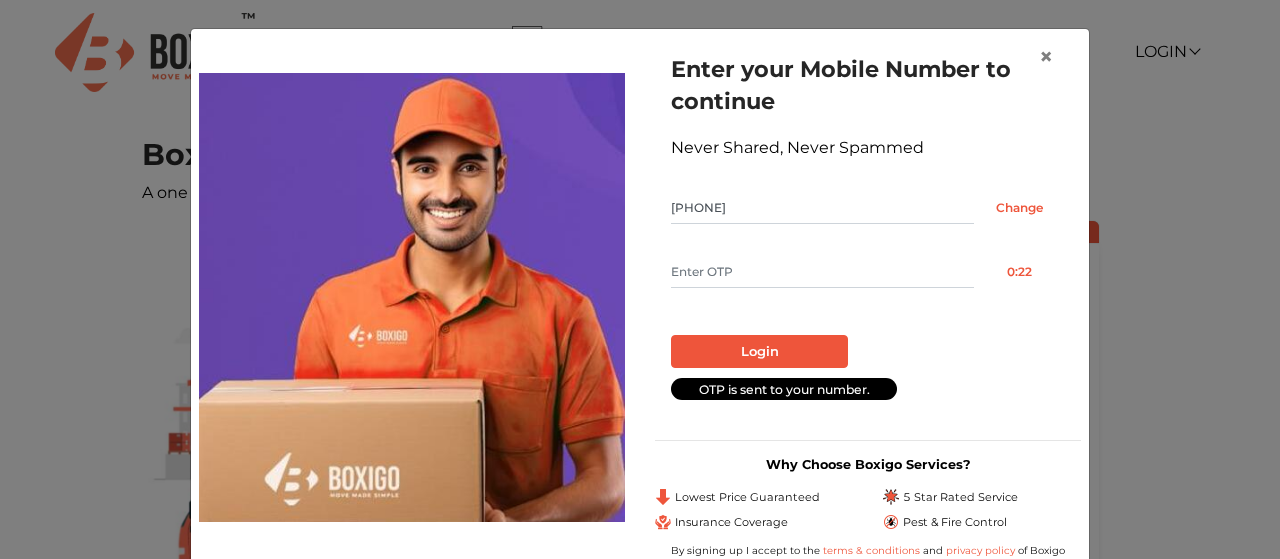 click at bounding box center [822, 272] 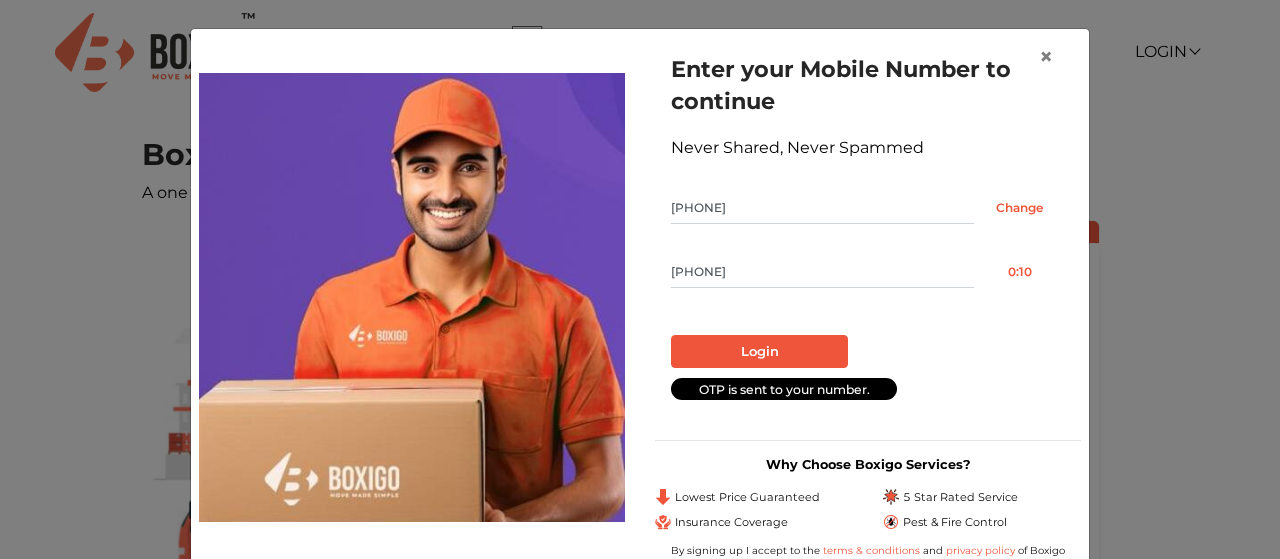 type on "9178" 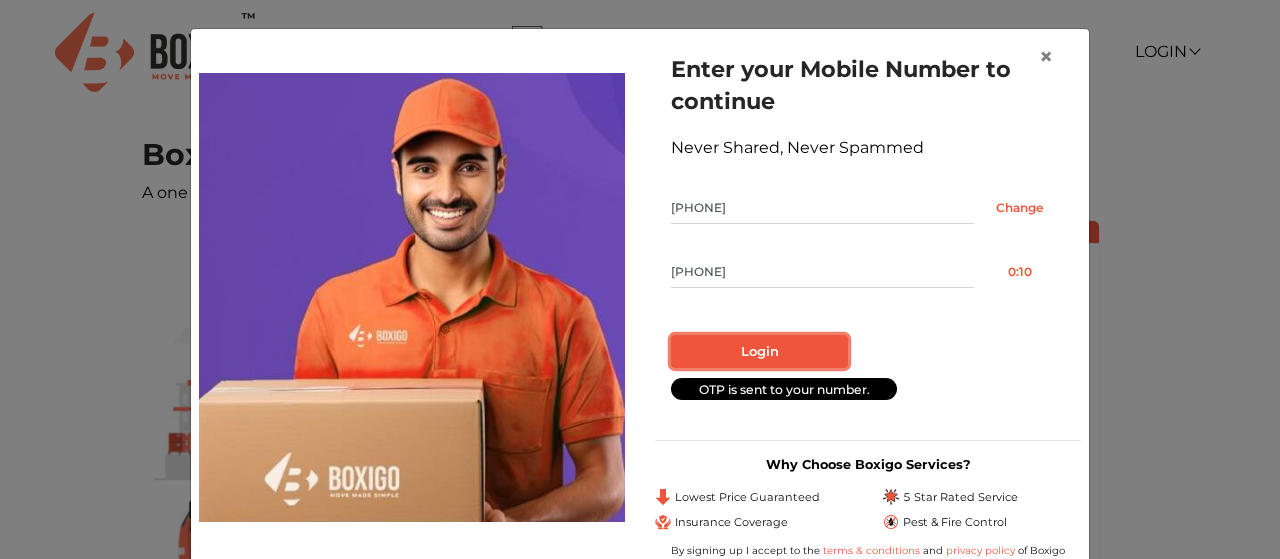 click on "Login" at bounding box center [759, 352] 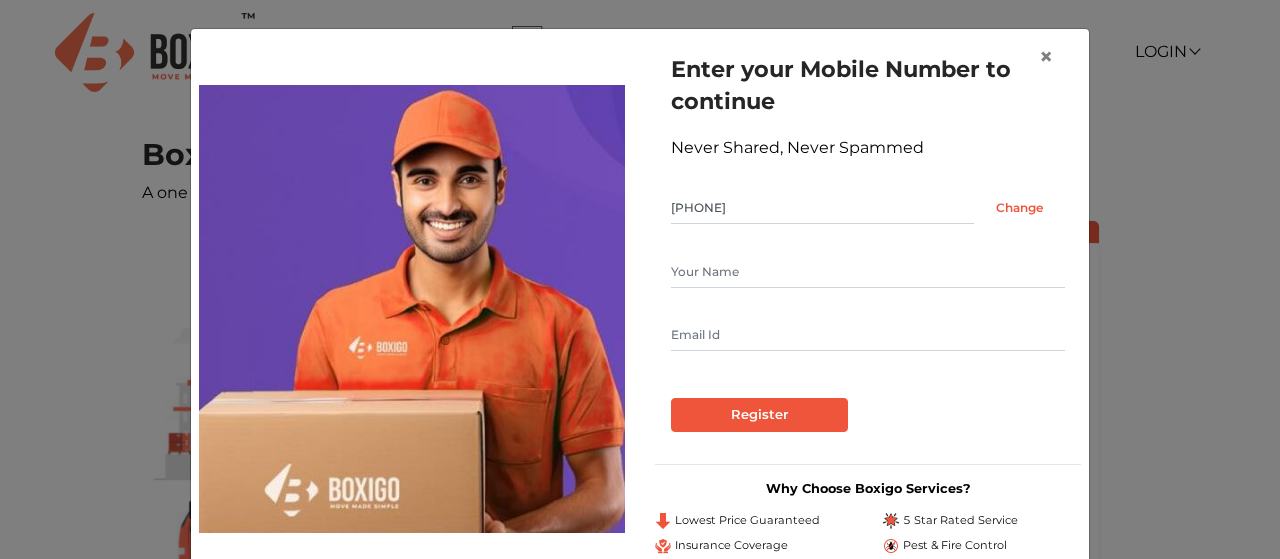 click at bounding box center (868, 272) 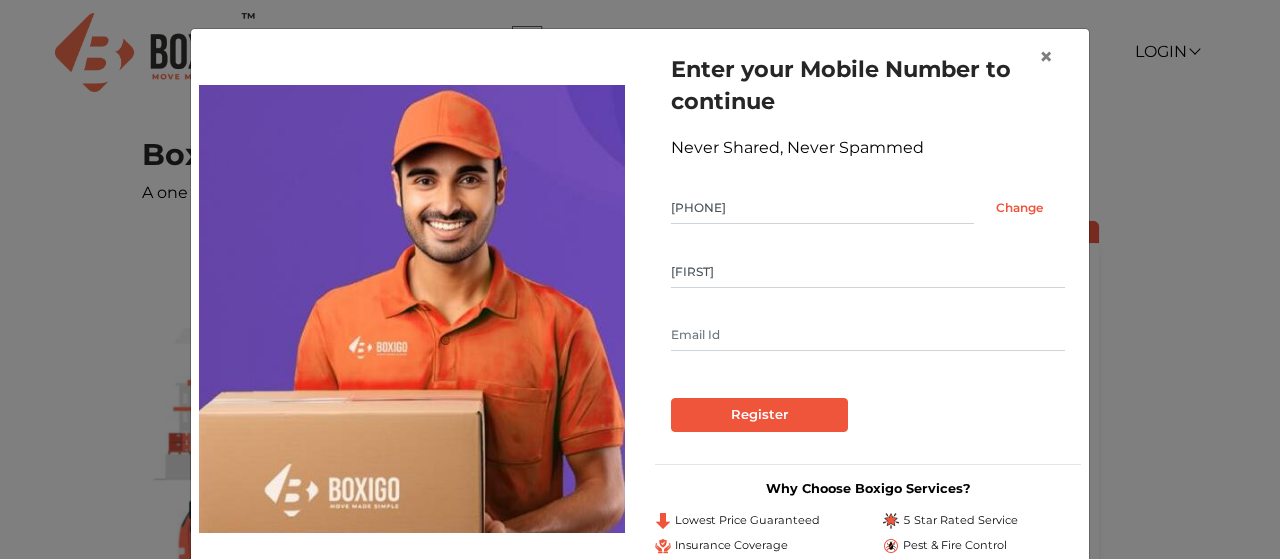 type on "vinaya" 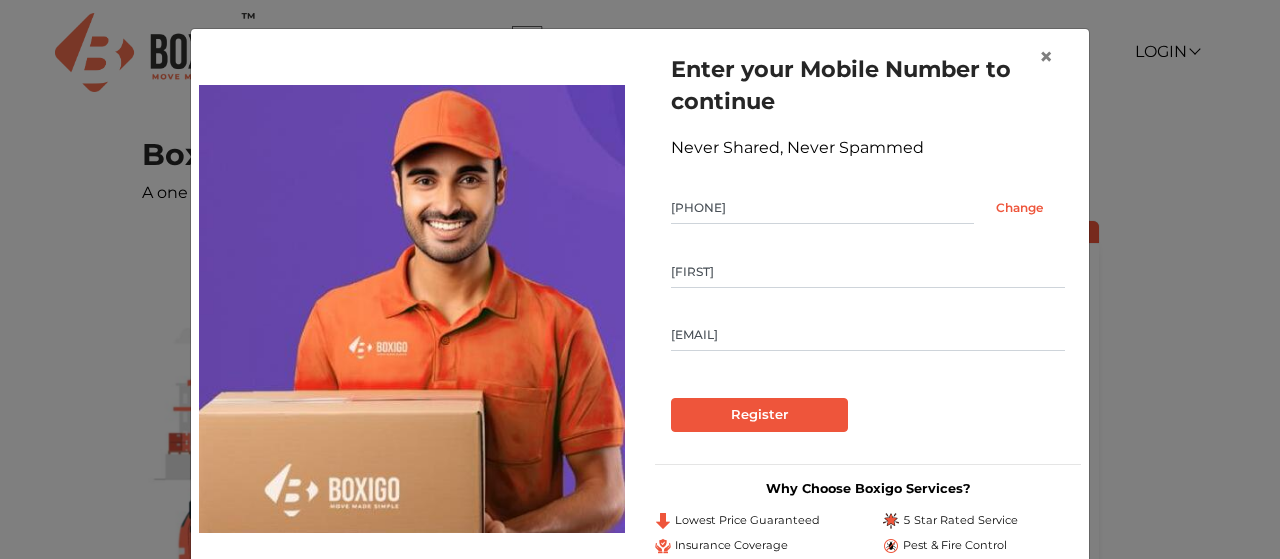 type on "sv401501@gmail.com" 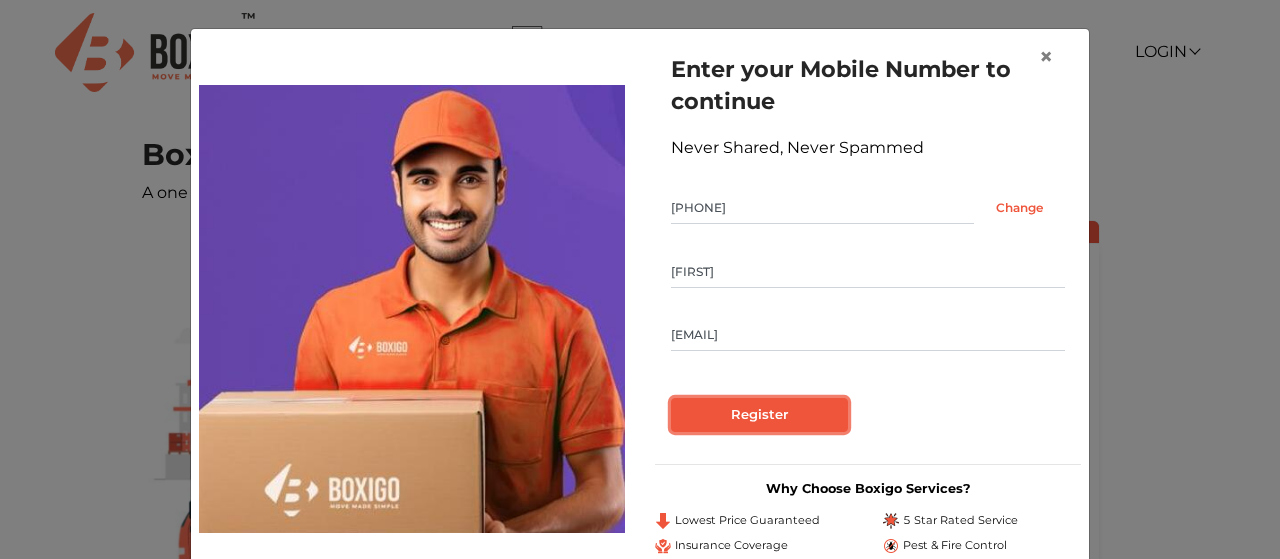 click on "Register" at bounding box center (759, 415) 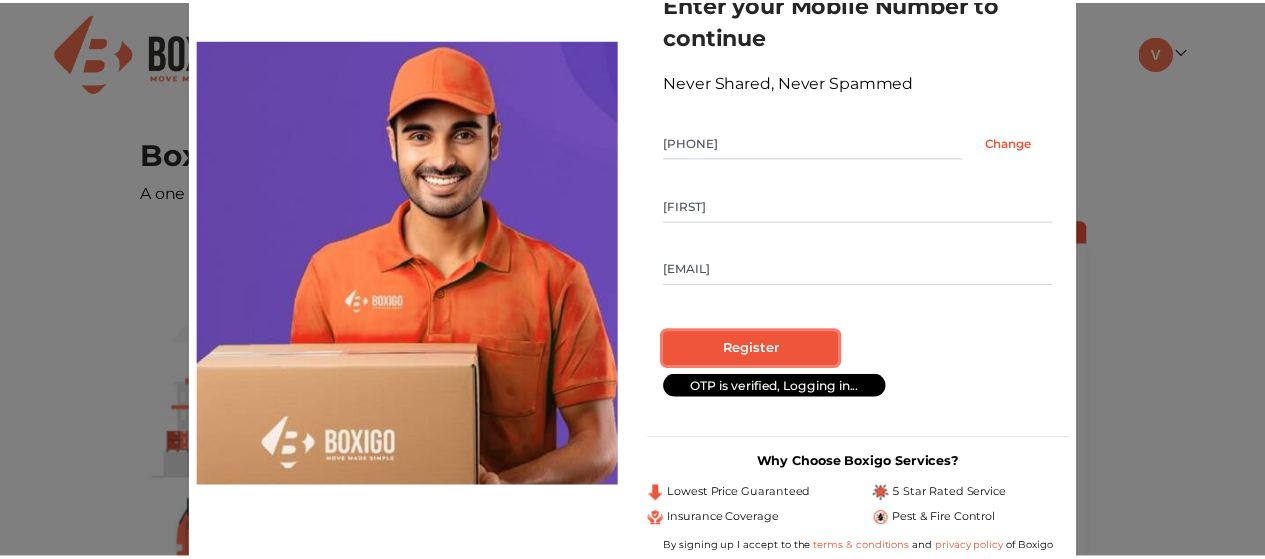 scroll, scrollTop: 97, scrollLeft: 0, axis: vertical 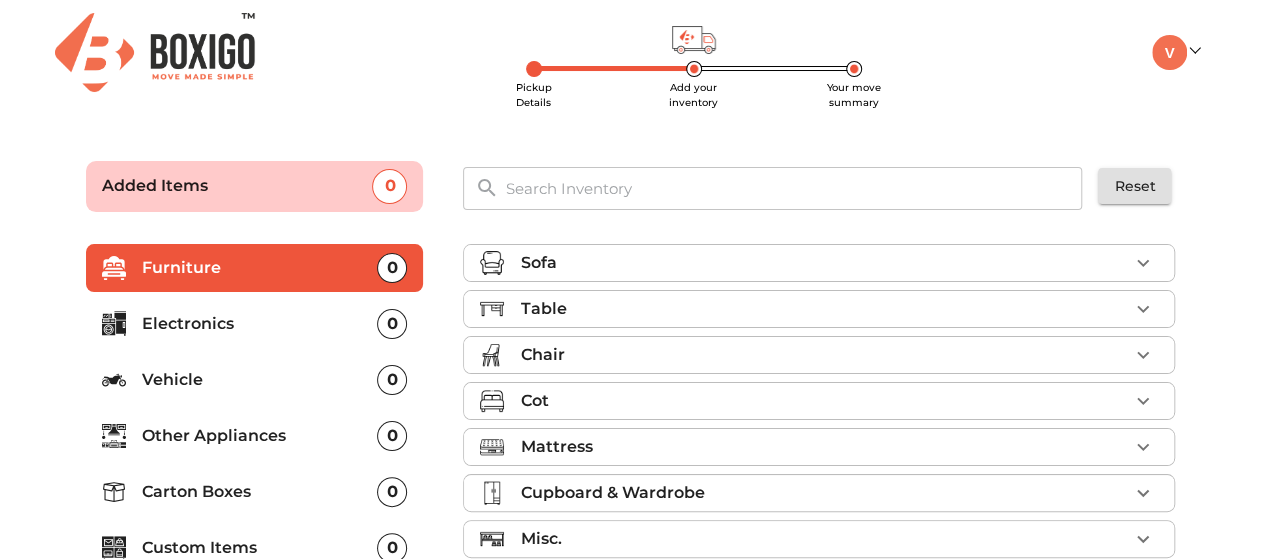 click on "Sofa" at bounding box center (824, 263) 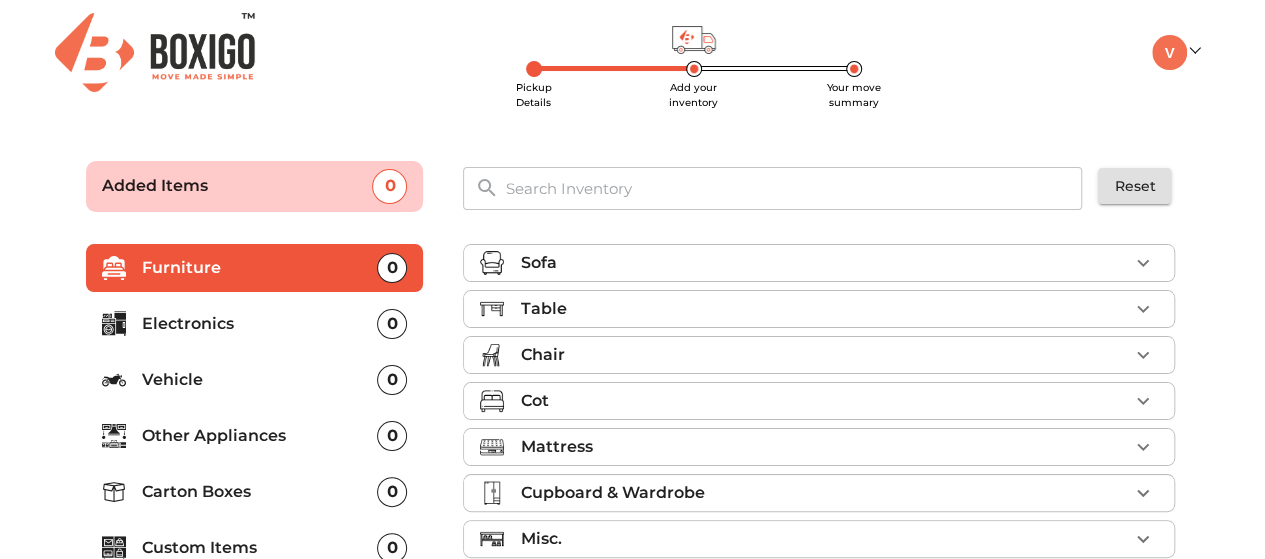 click on "Sofa" at bounding box center [824, 263] 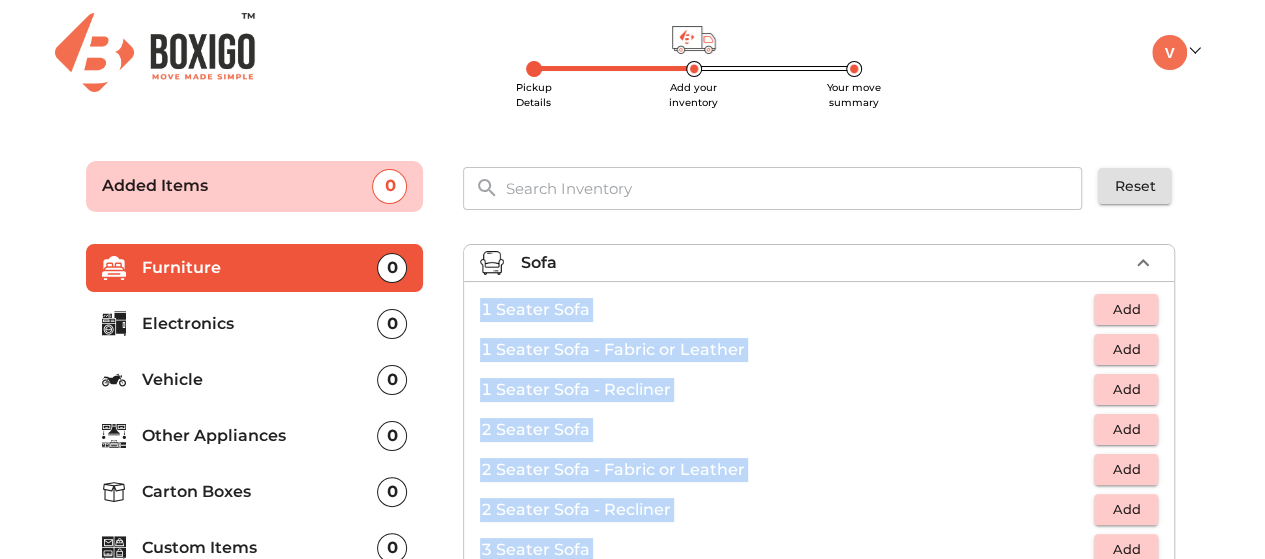 click on "Sofa" at bounding box center [824, 263] 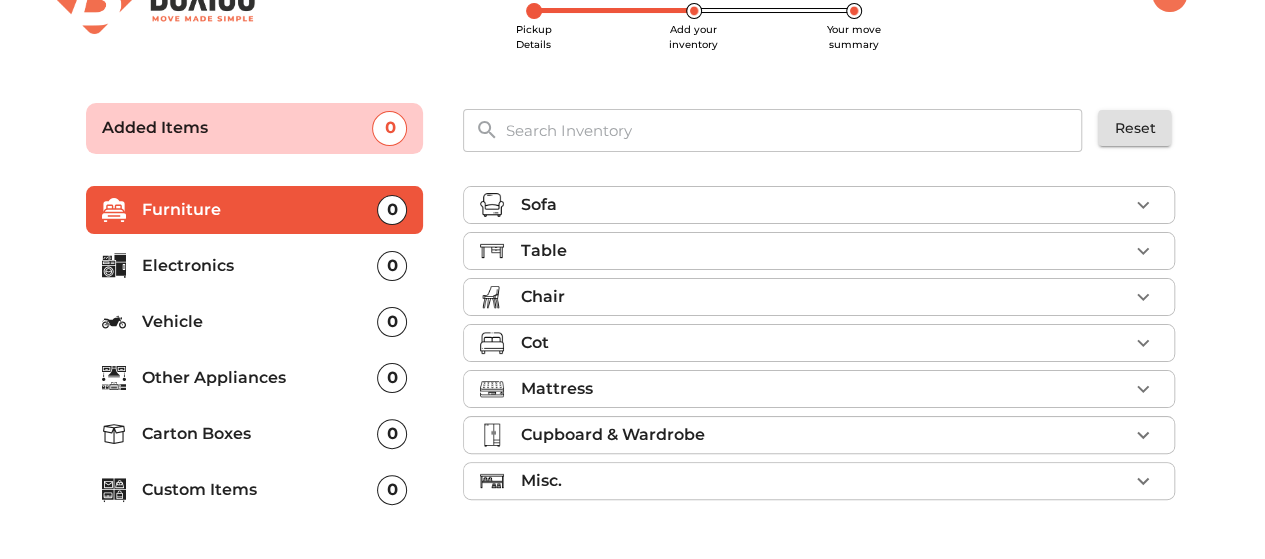 scroll, scrollTop: 100, scrollLeft: 0, axis: vertical 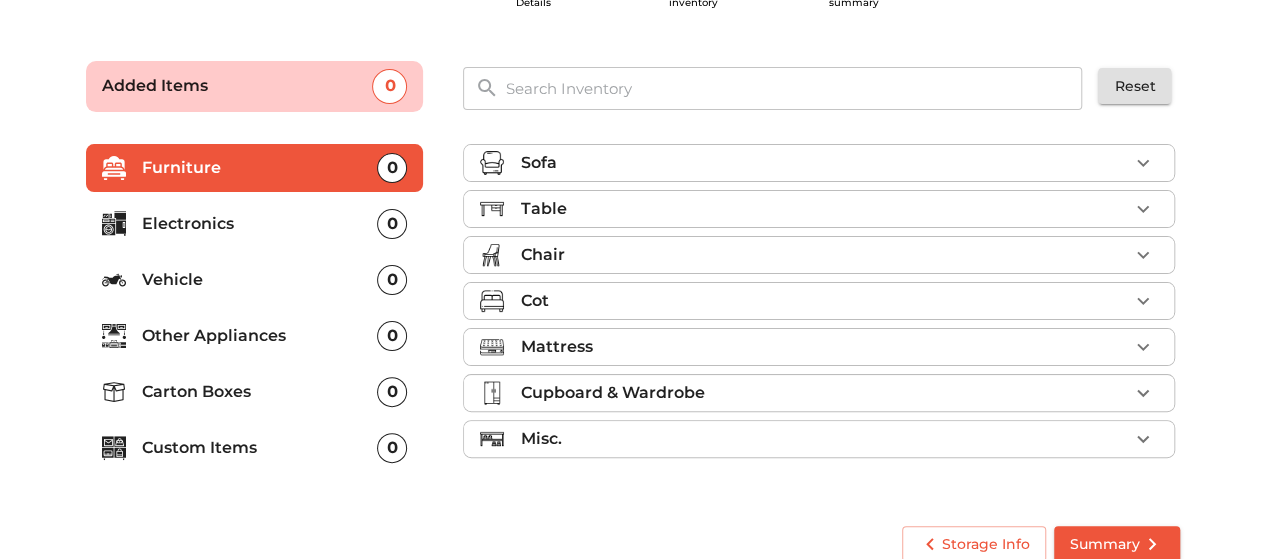 click on "Table" at bounding box center (824, 209) 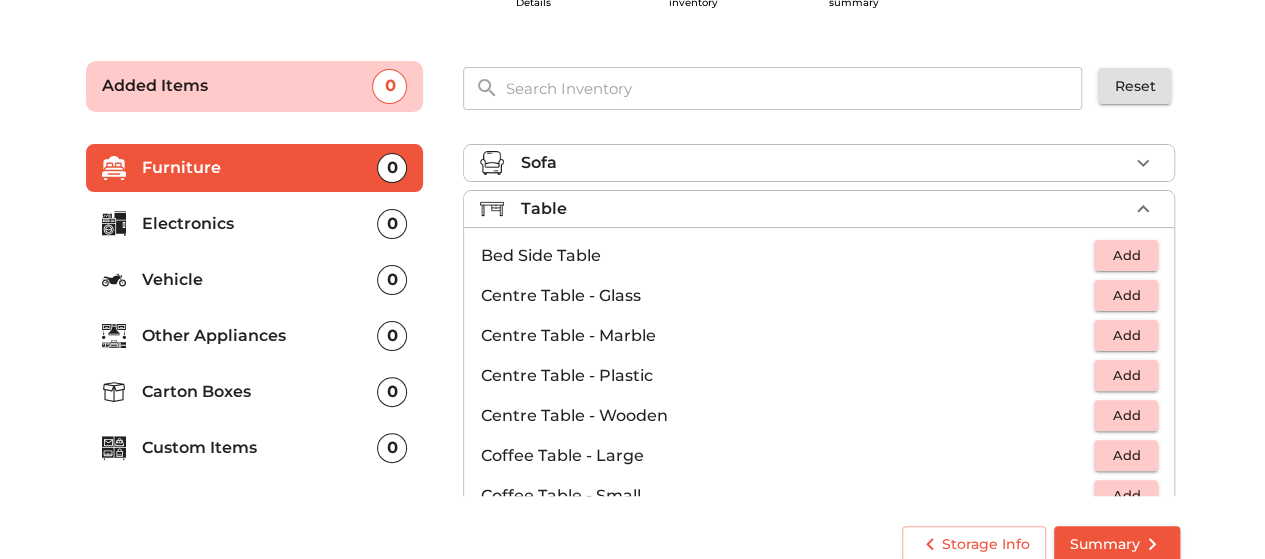 click on "Table" at bounding box center (824, 209) 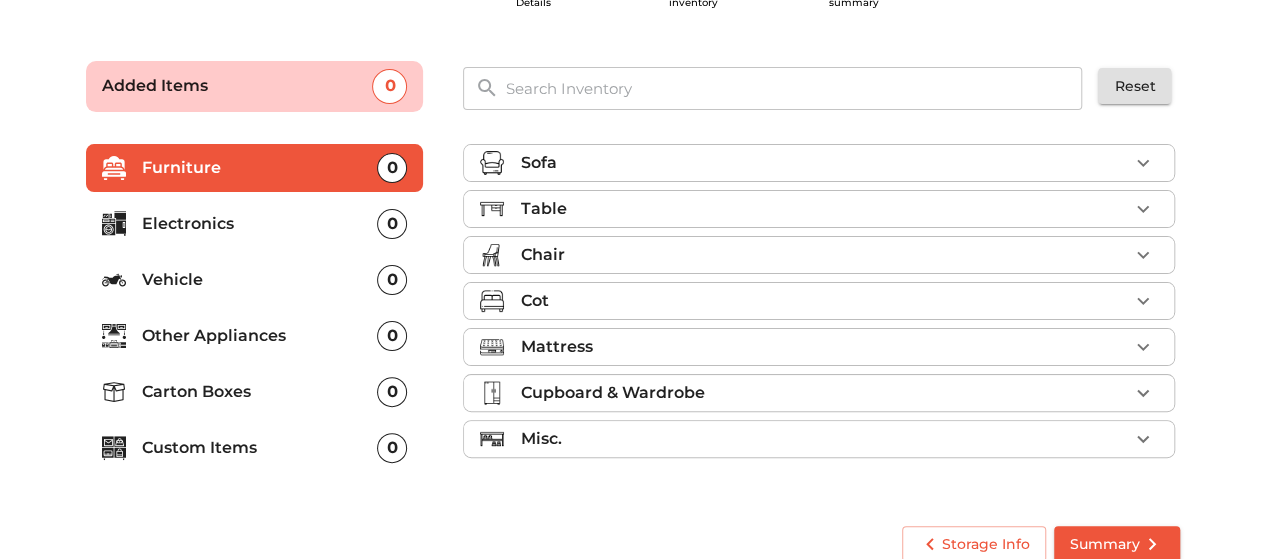 click on "Mattress" at bounding box center [824, 347] 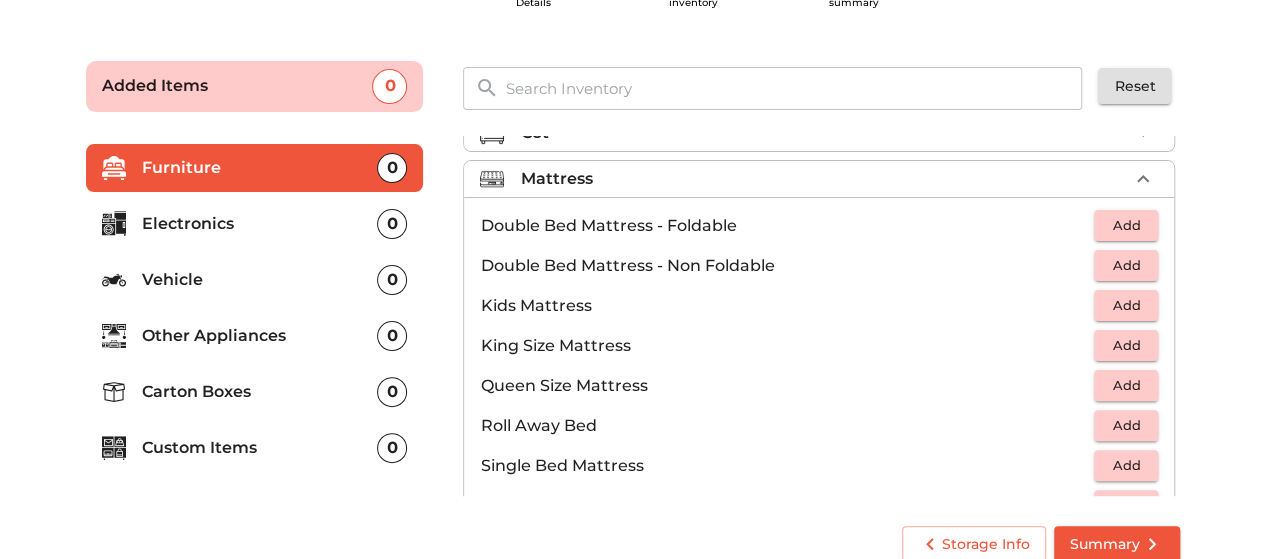 scroll, scrollTop: 200, scrollLeft: 0, axis: vertical 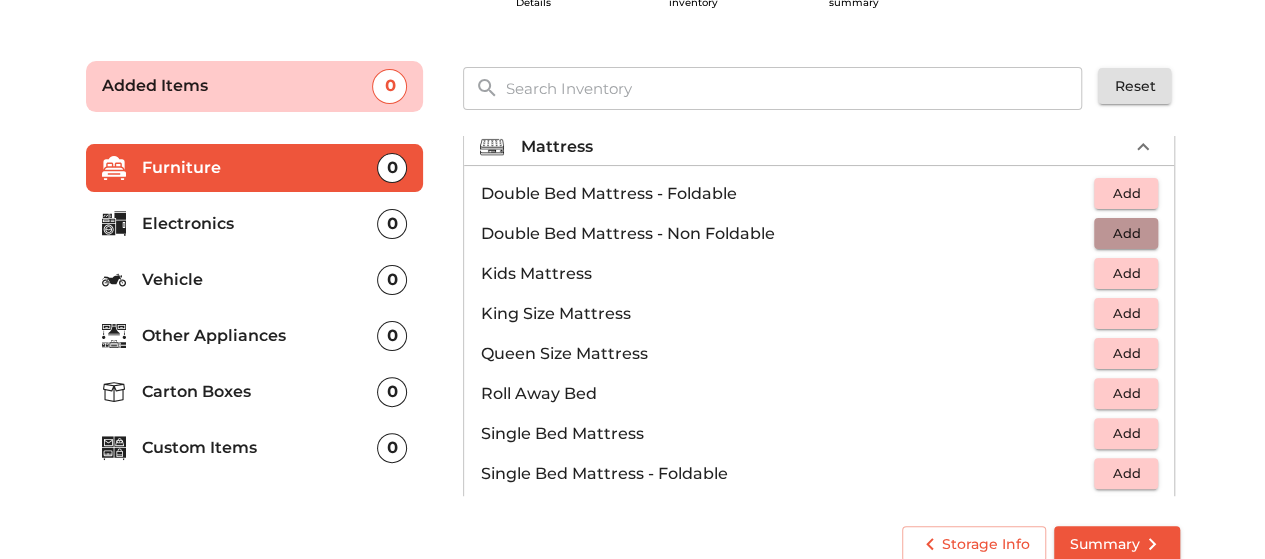 click on "Add" at bounding box center [1126, 233] 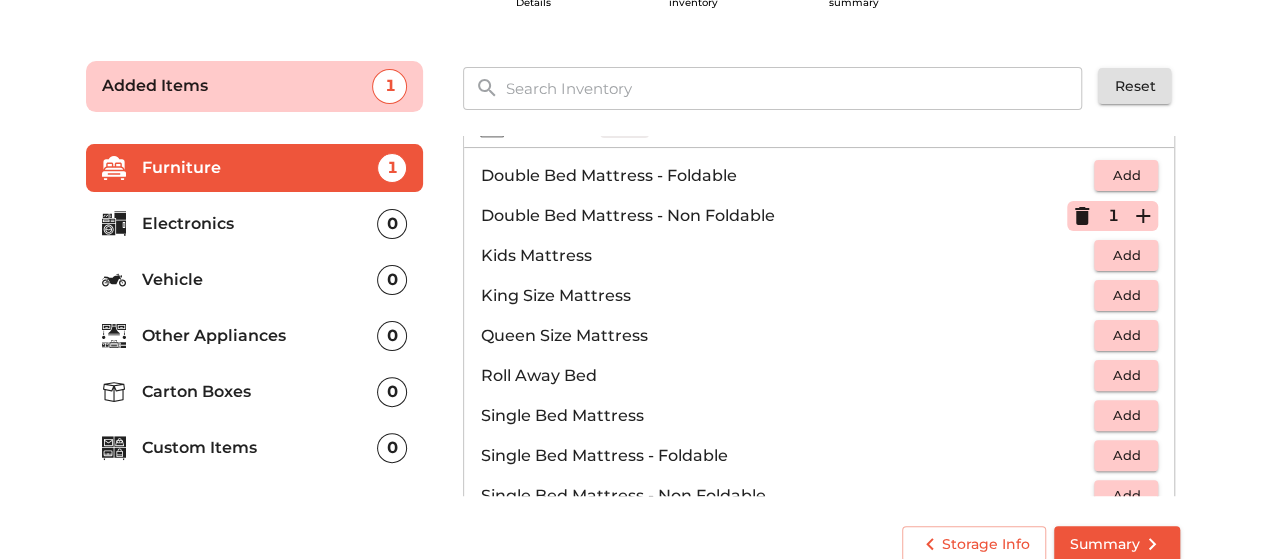 scroll, scrollTop: 190, scrollLeft: 0, axis: vertical 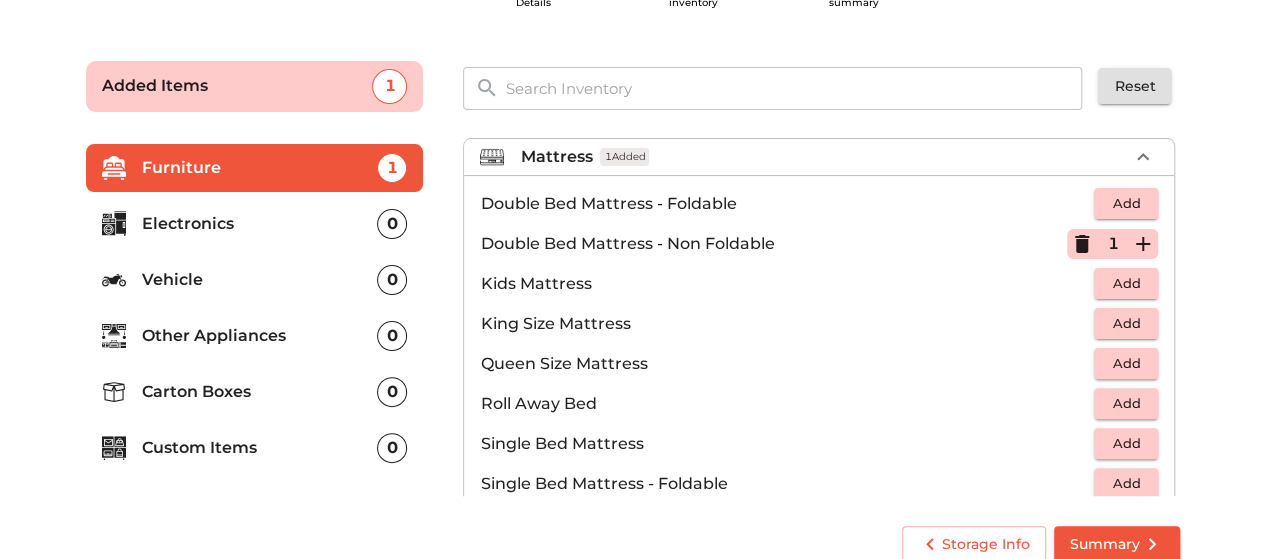 click on "Add" at bounding box center [1126, 203] 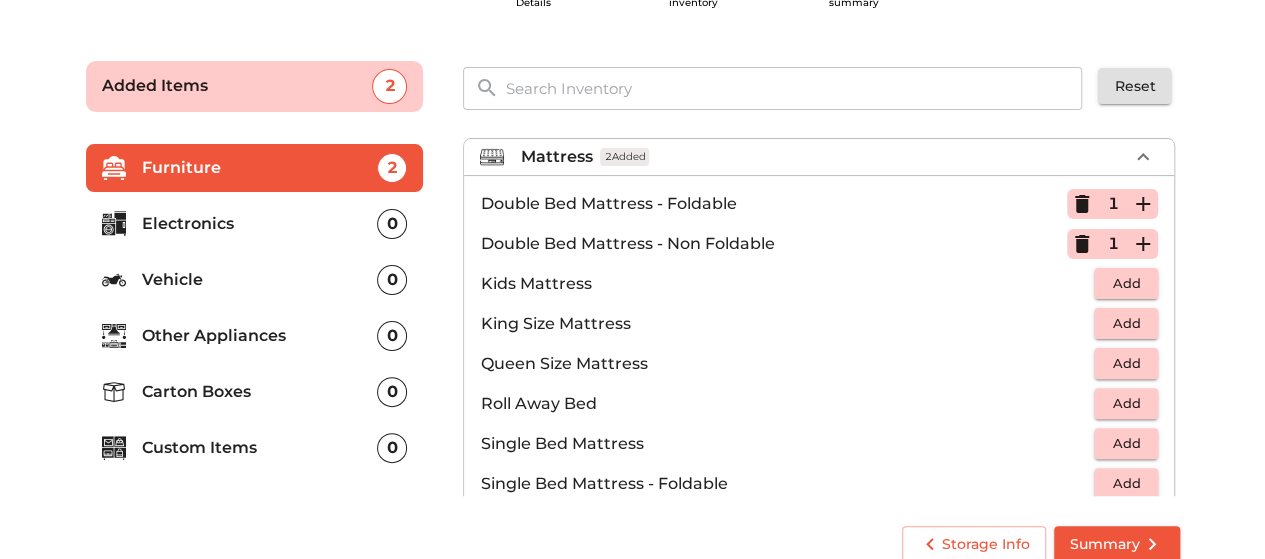 click 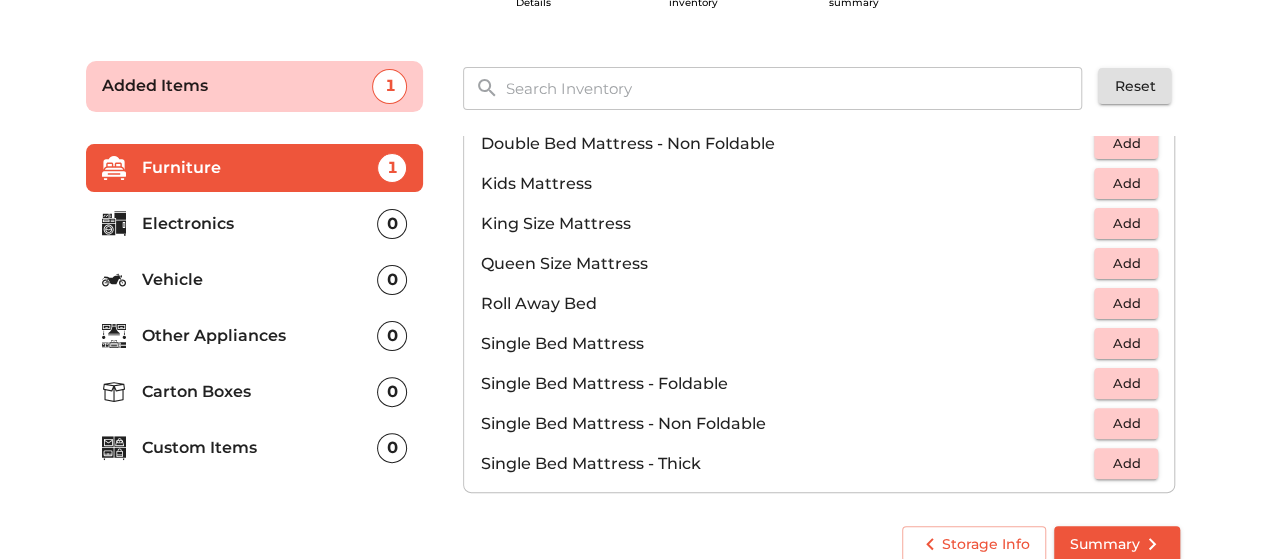 scroll, scrollTop: 390, scrollLeft: 0, axis: vertical 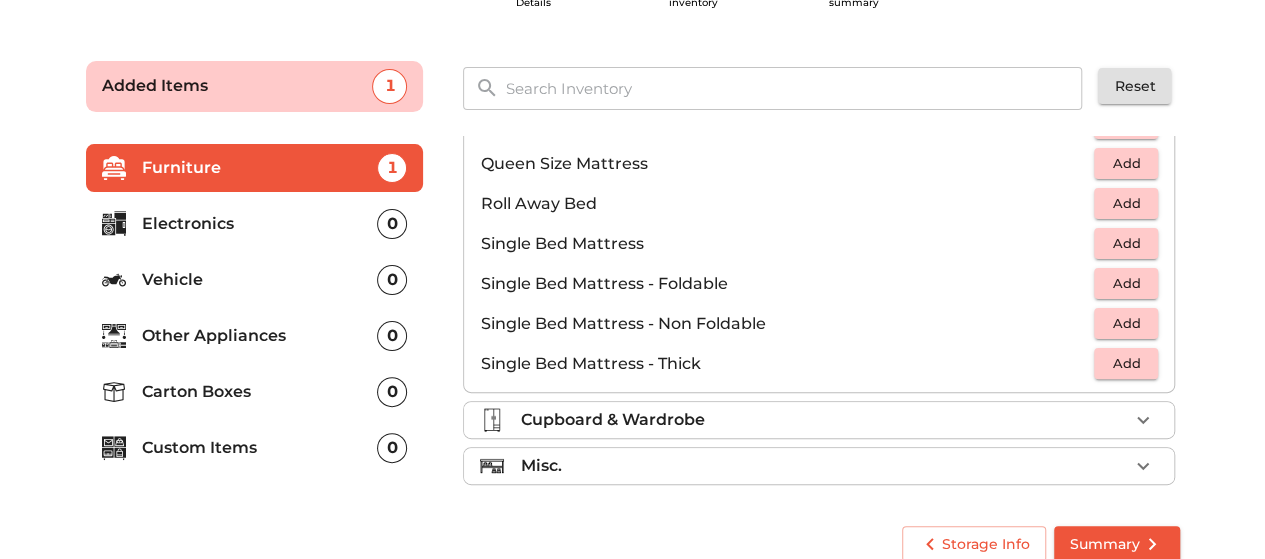 click on "Cupboard & Wardrobe" at bounding box center (824, 420) 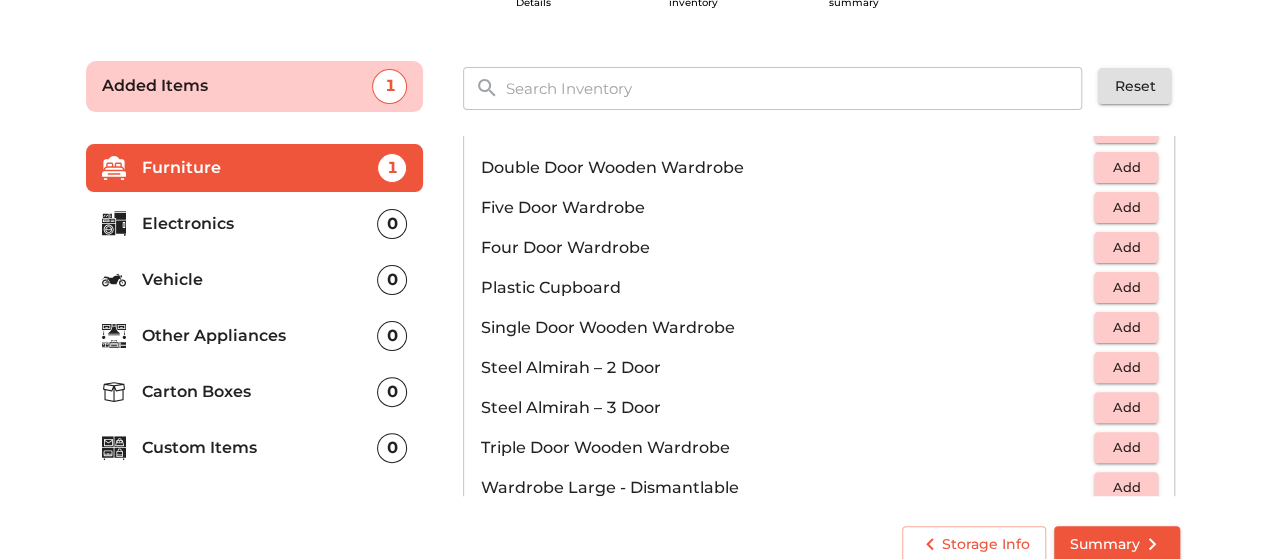 scroll, scrollTop: 470, scrollLeft: 0, axis: vertical 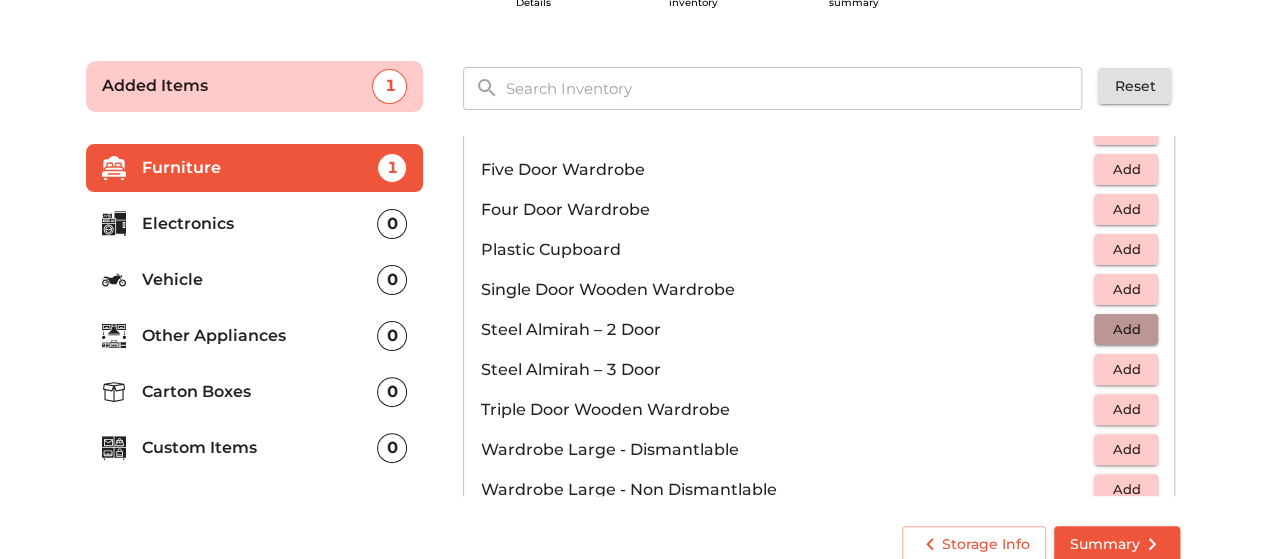 click on "Add" at bounding box center (1126, 329) 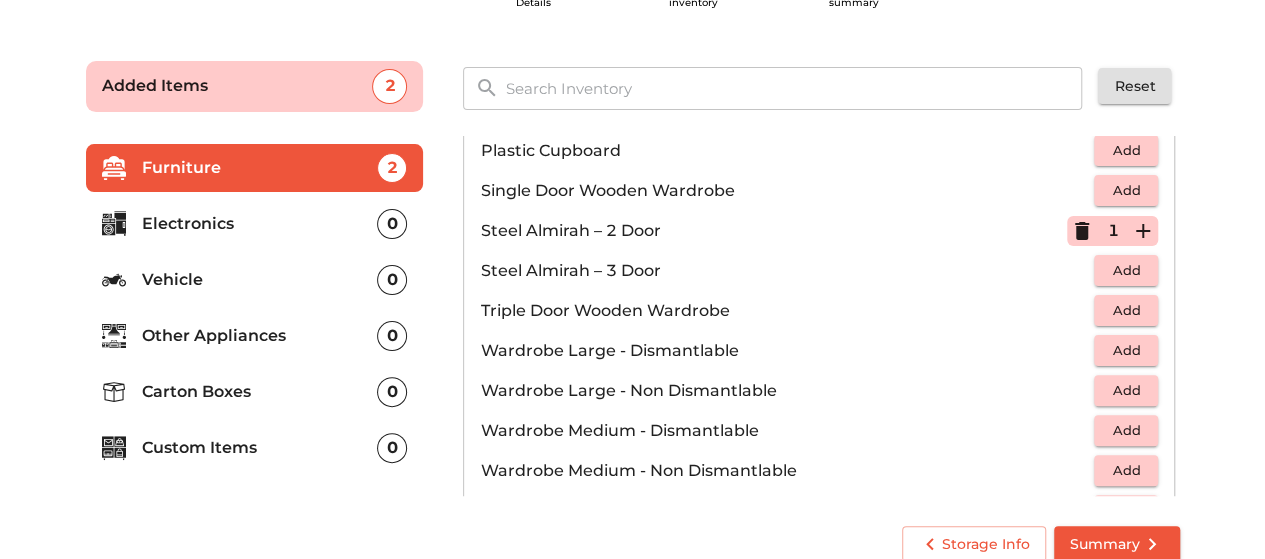 scroll, scrollTop: 670, scrollLeft: 0, axis: vertical 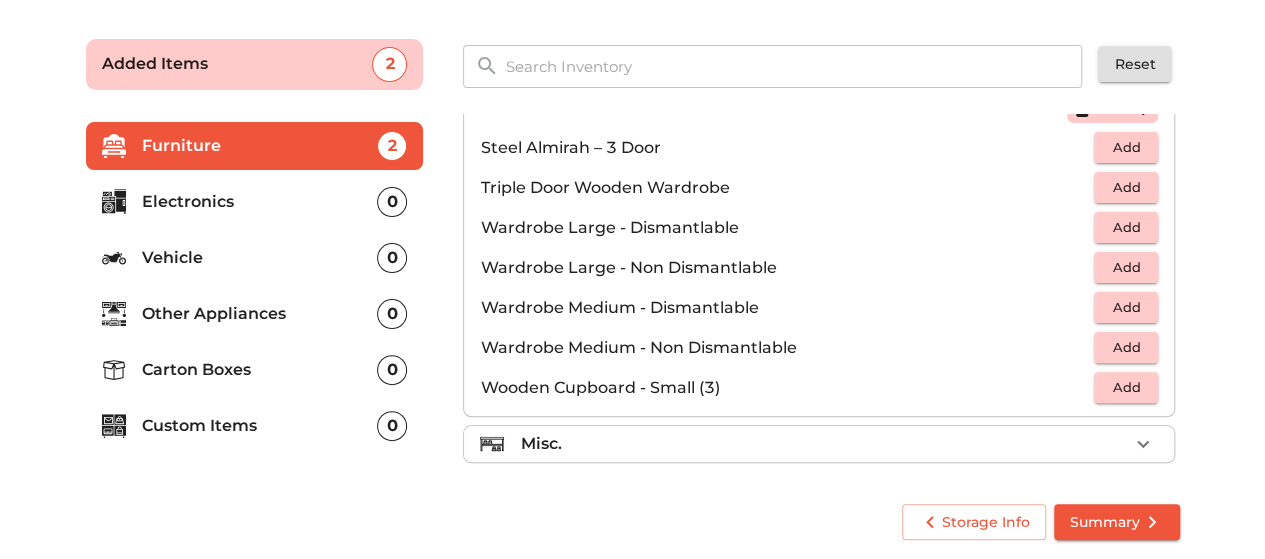click on "Misc." at bounding box center [824, 444] 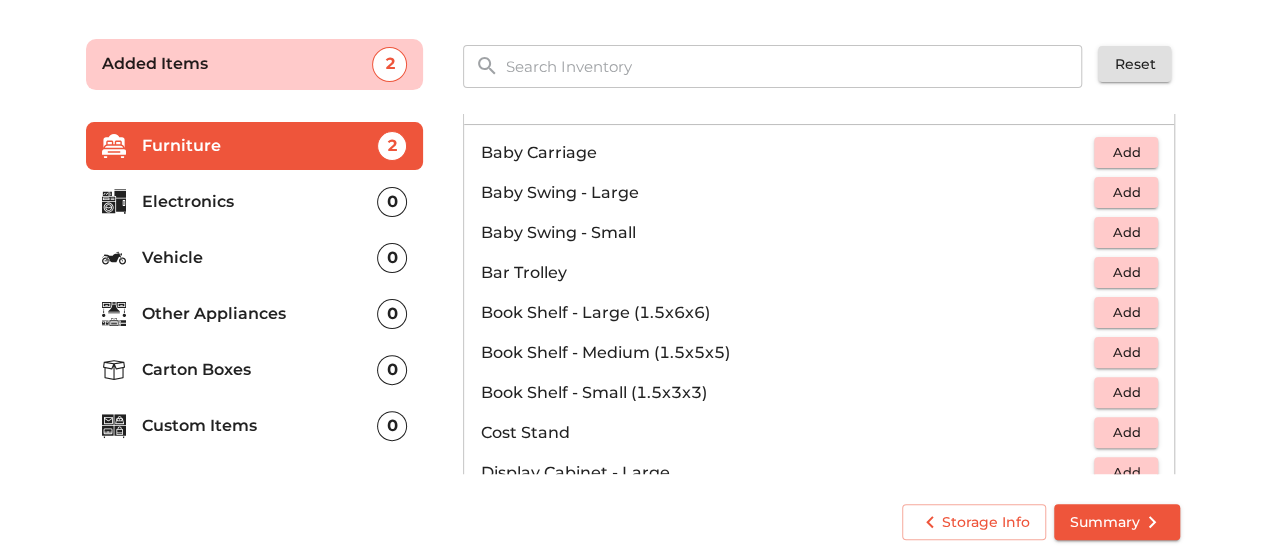 scroll, scrollTop: 70, scrollLeft: 0, axis: vertical 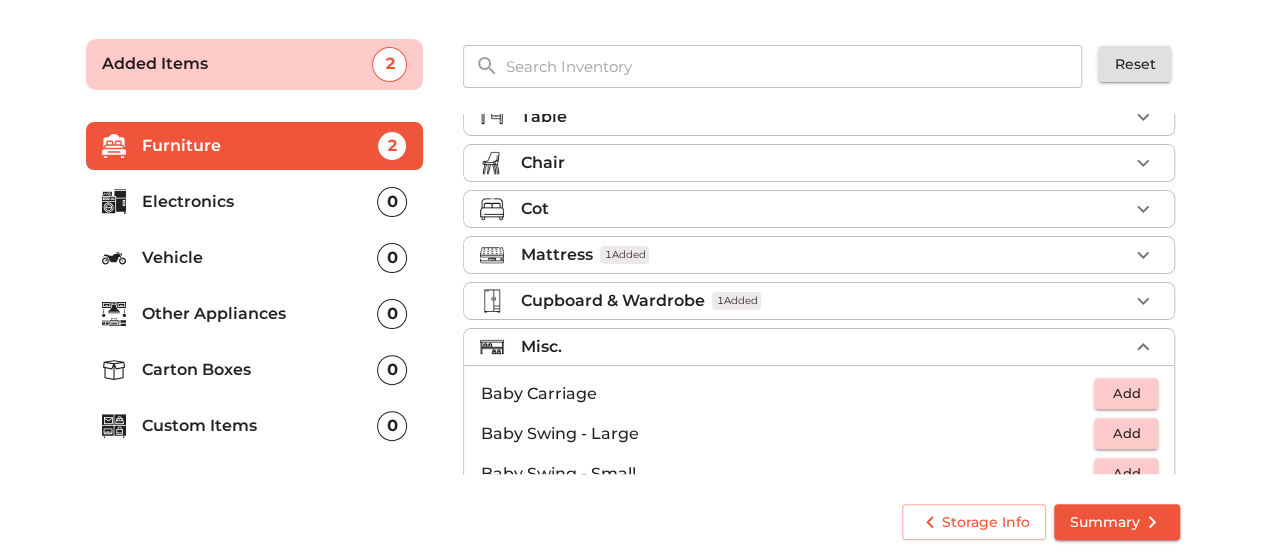click on "Cot" at bounding box center (824, 209) 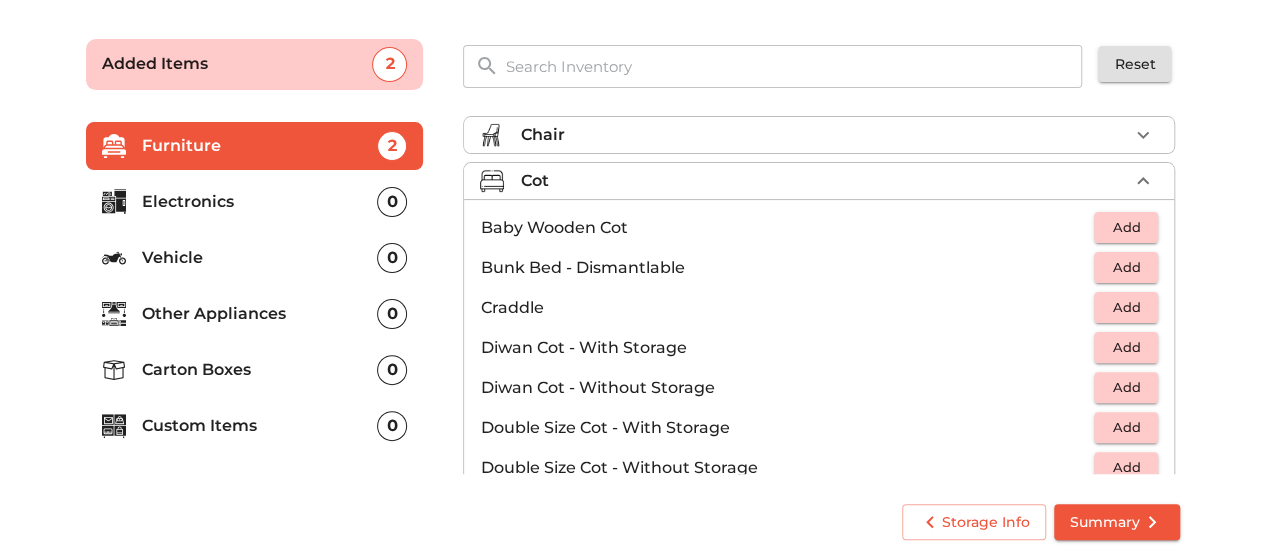 scroll, scrollTop: 130, scrollLeft: 0, axis: vertical 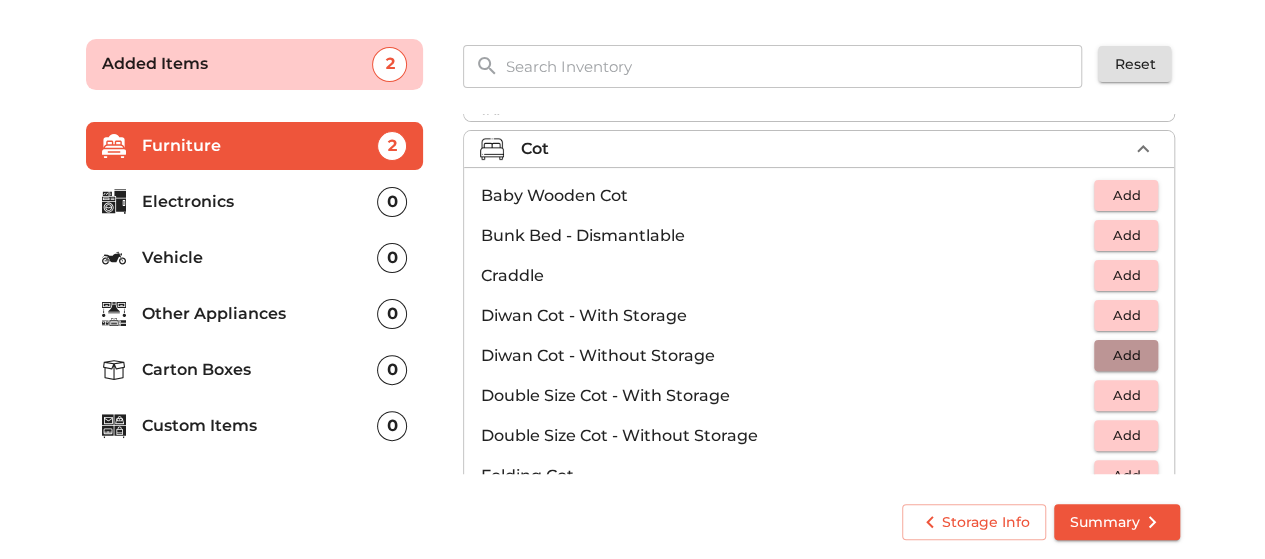 click on "Add" at bounding box center [1126, 355] 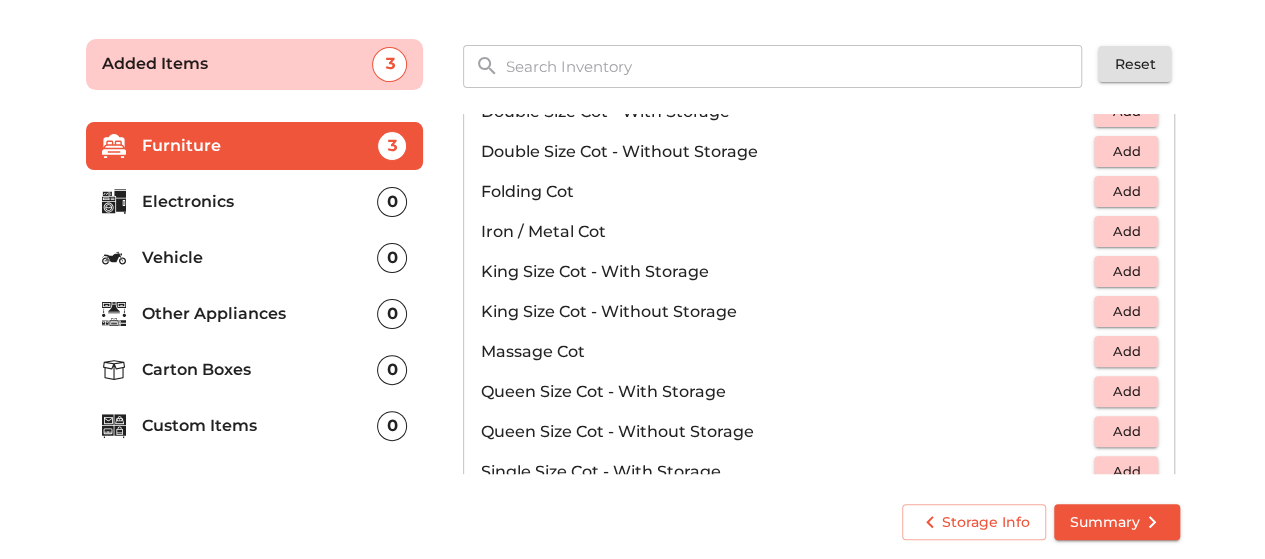scroll, scrollTop: 430, scrollLeft: 0, axis: vertical 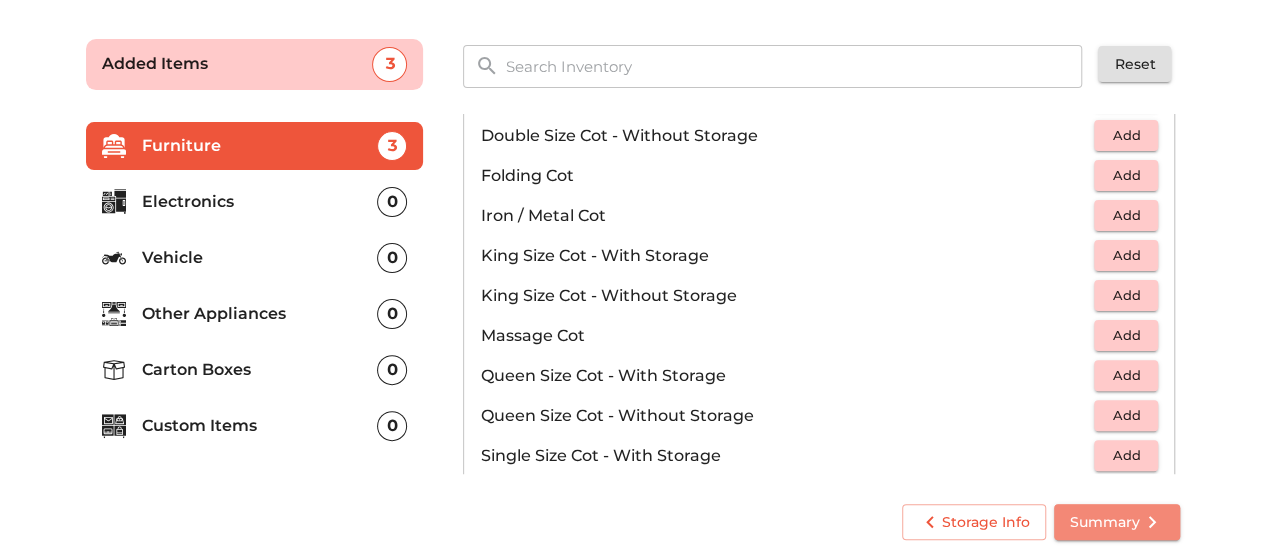 click on "Summary" at bounding box center (1117, 522) 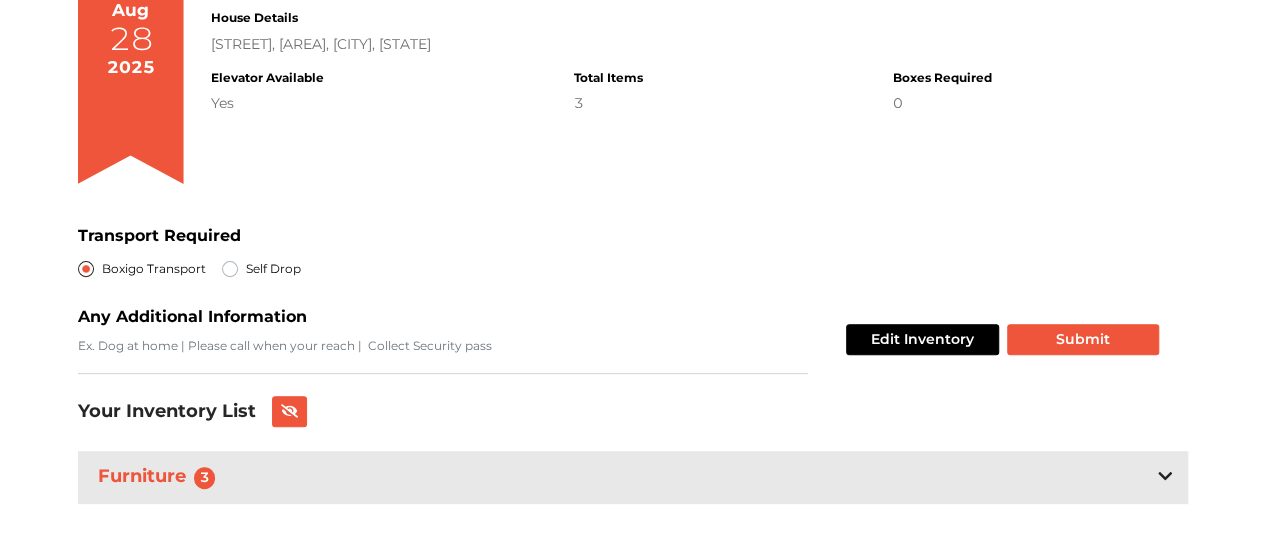 scroll, scrollTop: 216, scrollLeft: 0, axis: vertical 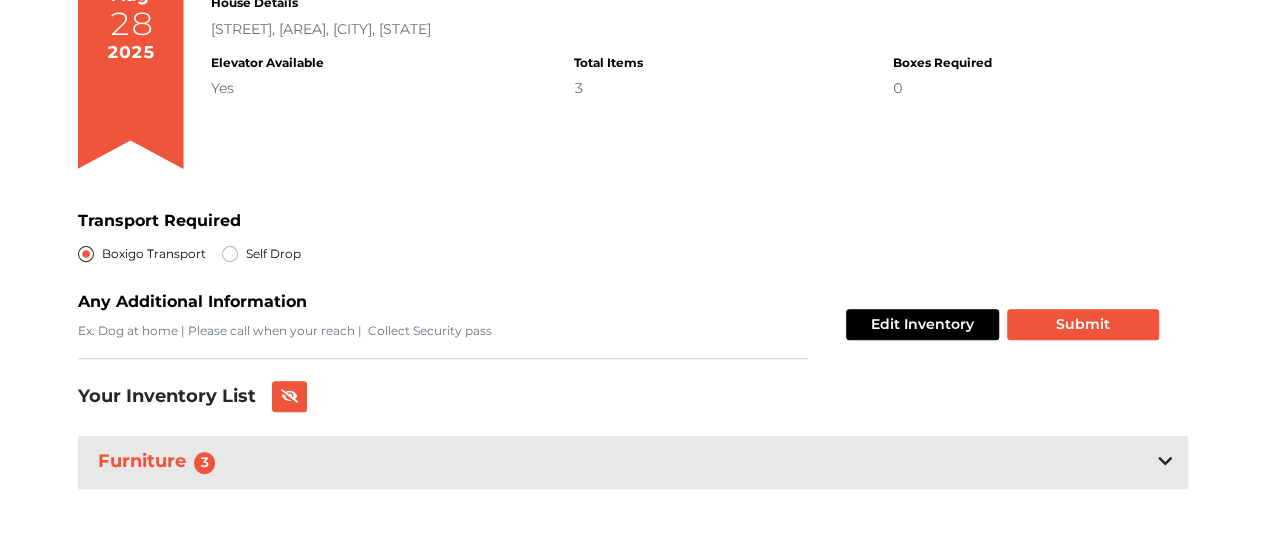 click on "Furniture 3" at bounding box center (633, 462) 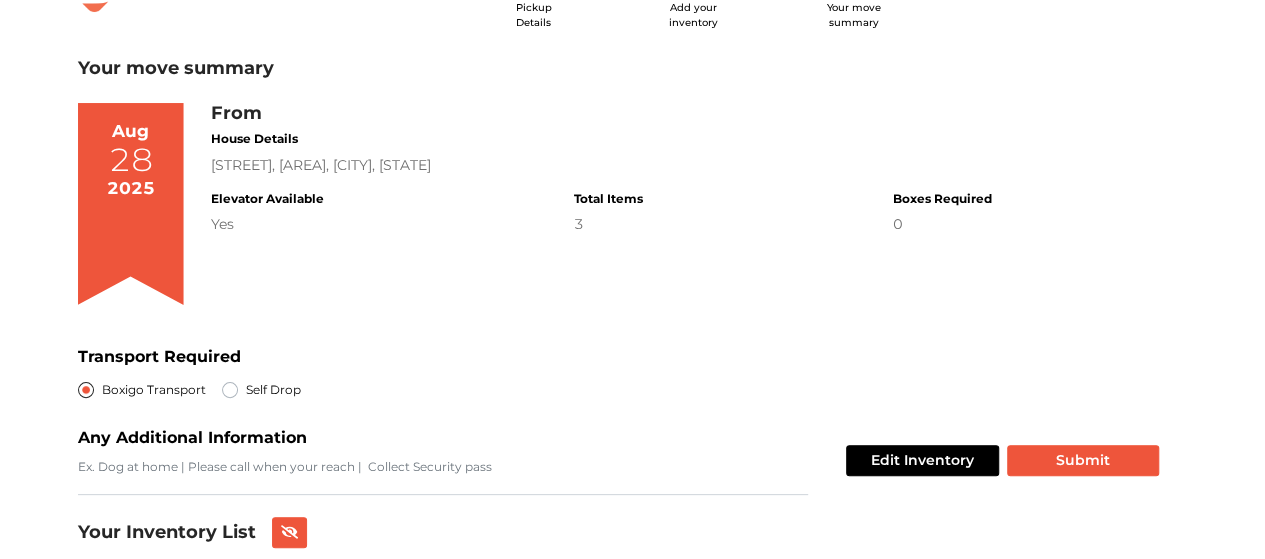 scroll, scrollTop: 100, scrollLeft: 0, axis: vertical 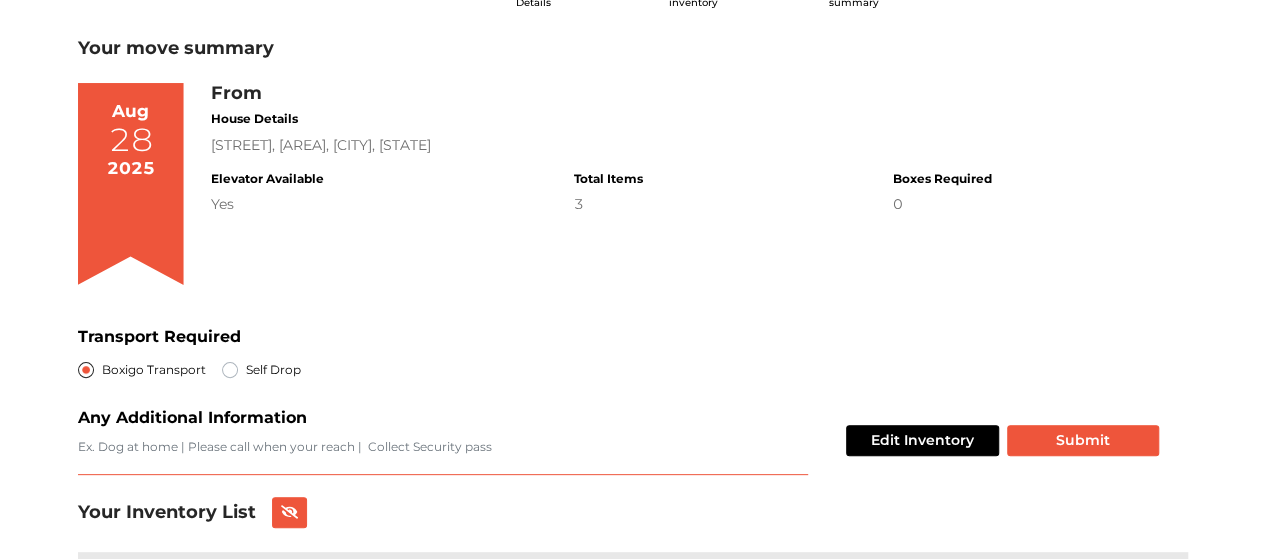 click on "Transport Required" at bounding box center (443, 456) 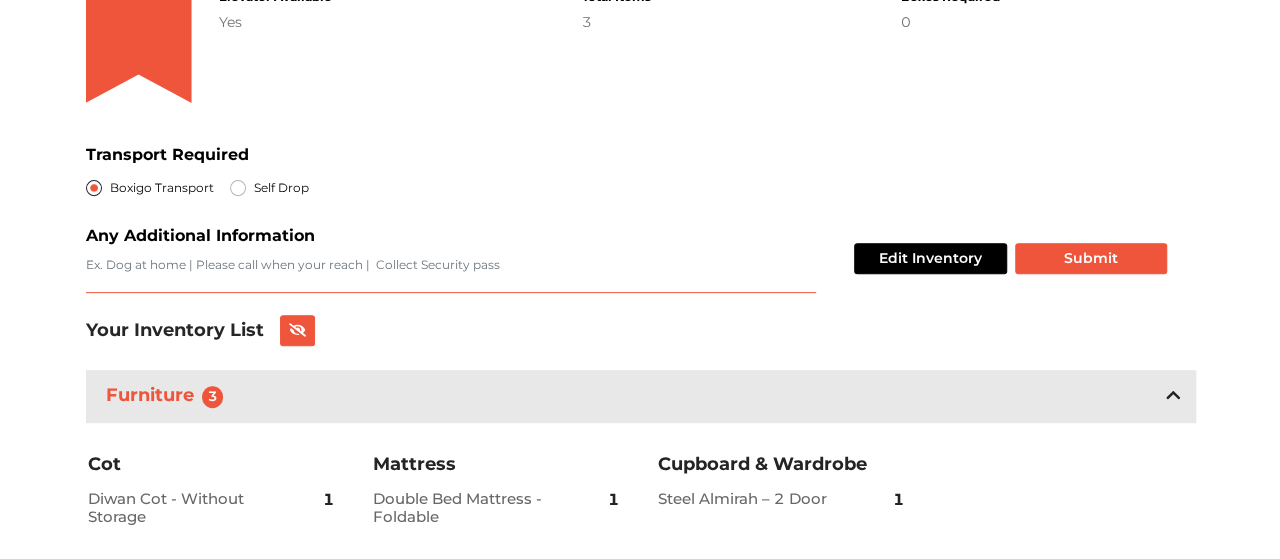 scroll, scrollTop: 300, scrollLeft: 0, axis: vertical 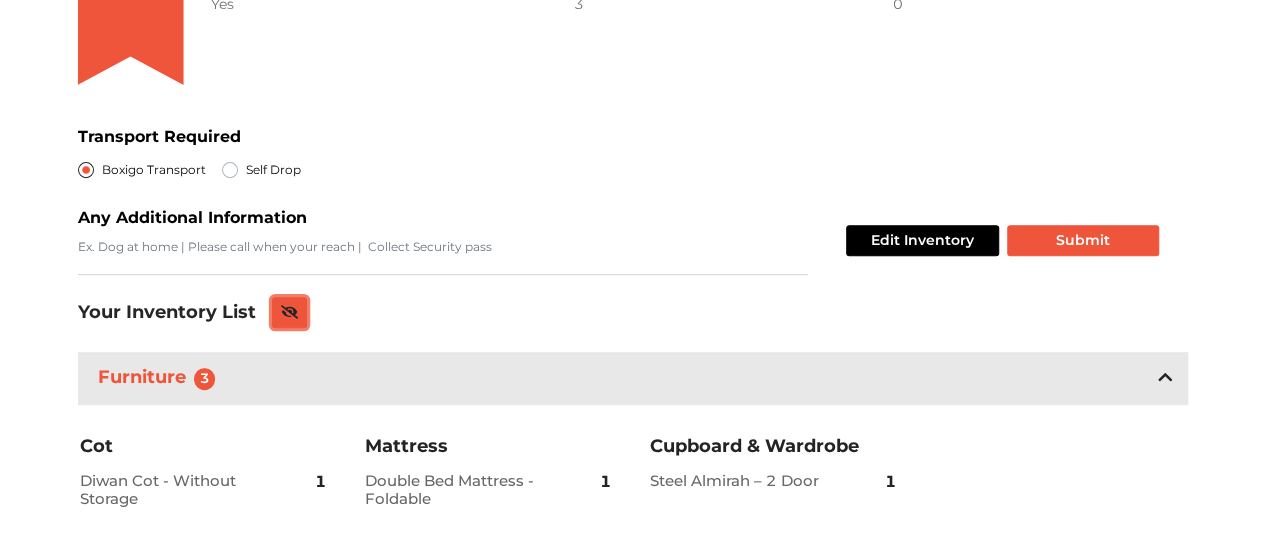 click 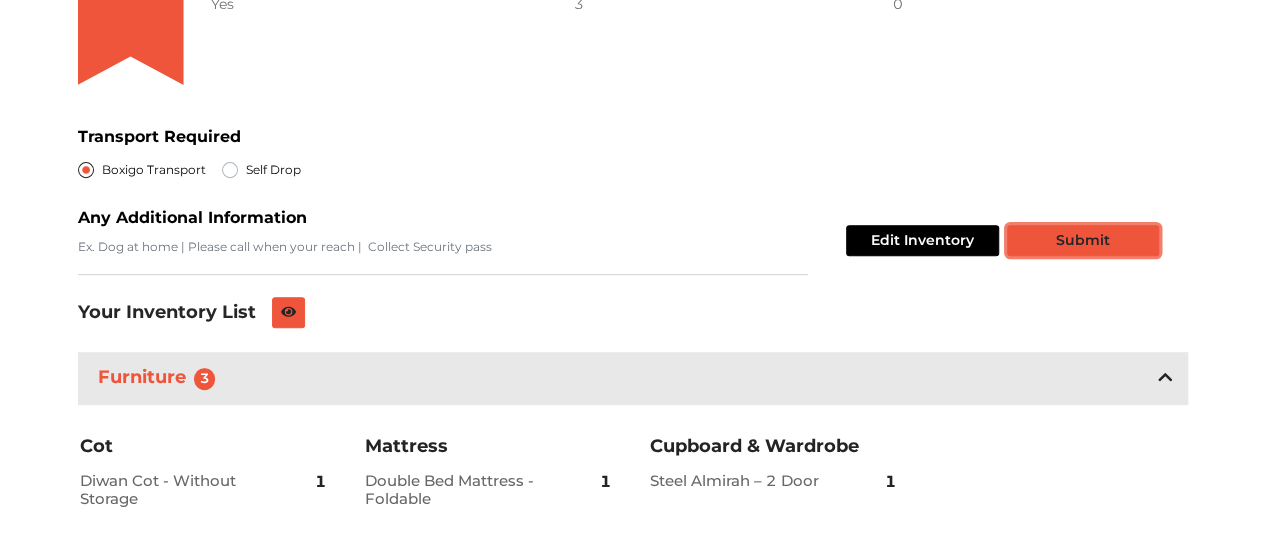 click on "Submit" at bounding box center [1083, 240] 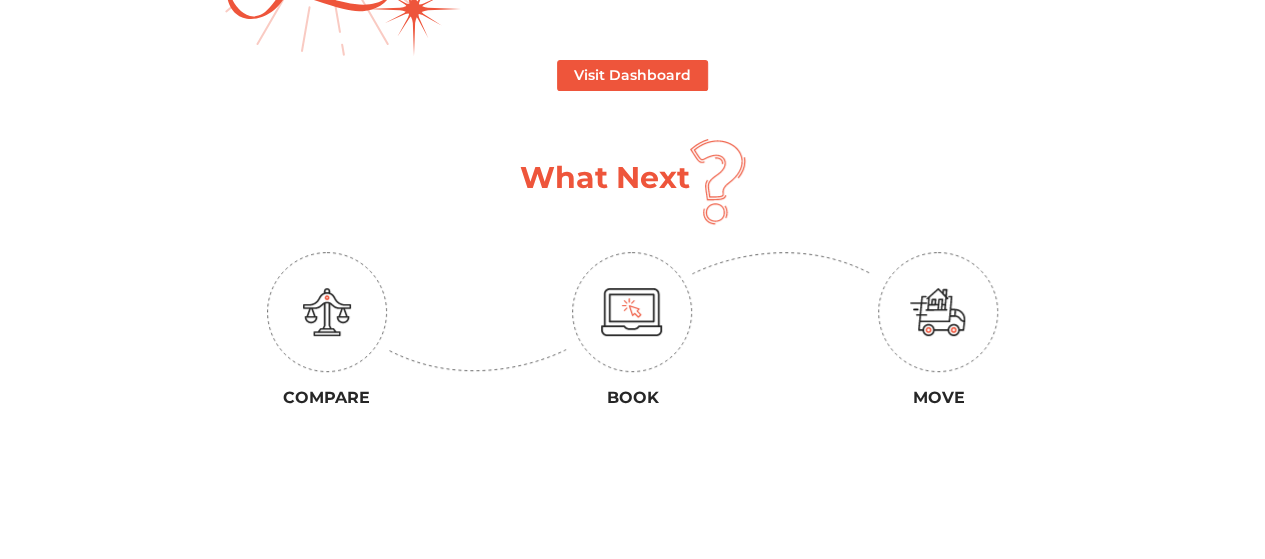 scroll, scrollTop: 22, scrollLeft: 0, axis: vertical 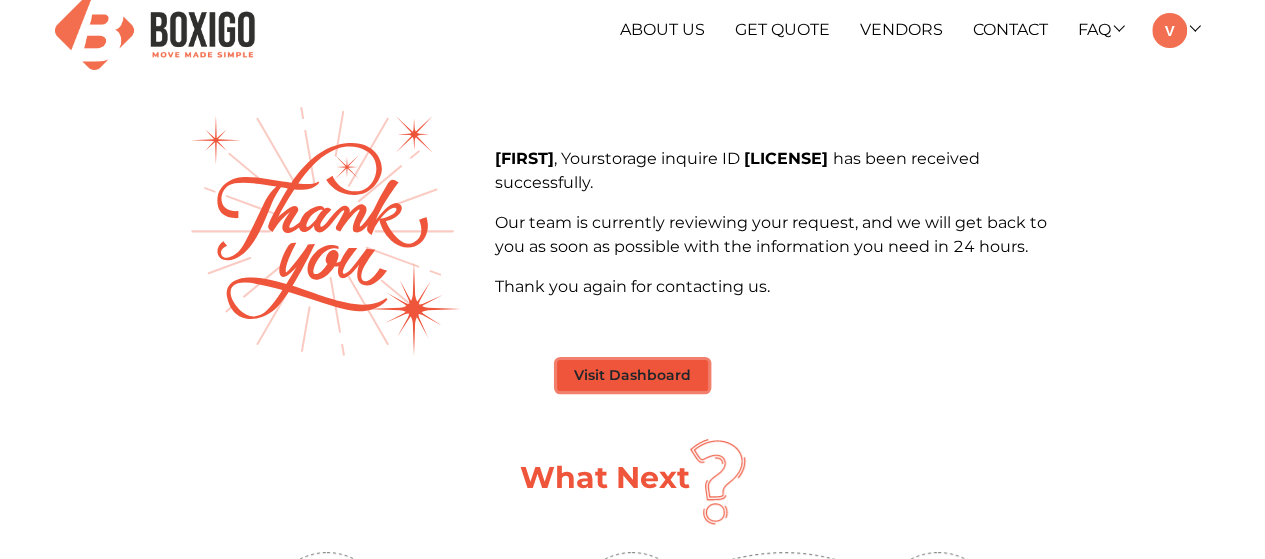 click on "Visit Dashboard" at bounding box center [632, 375] 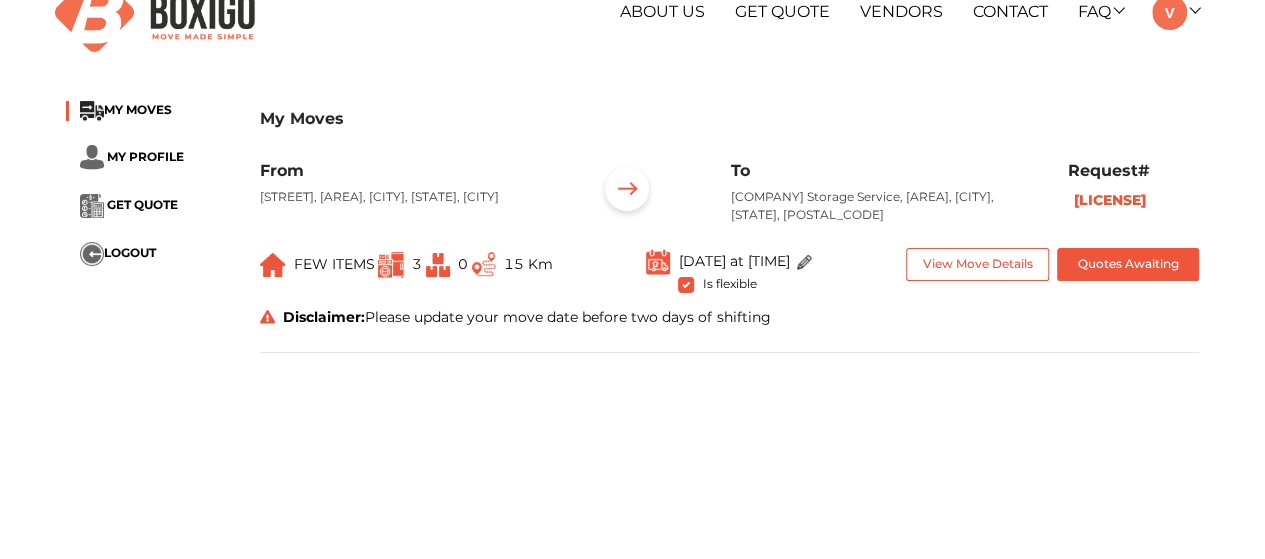 scroll, scrollTop: 0, scrollLeft: 0, axis: both 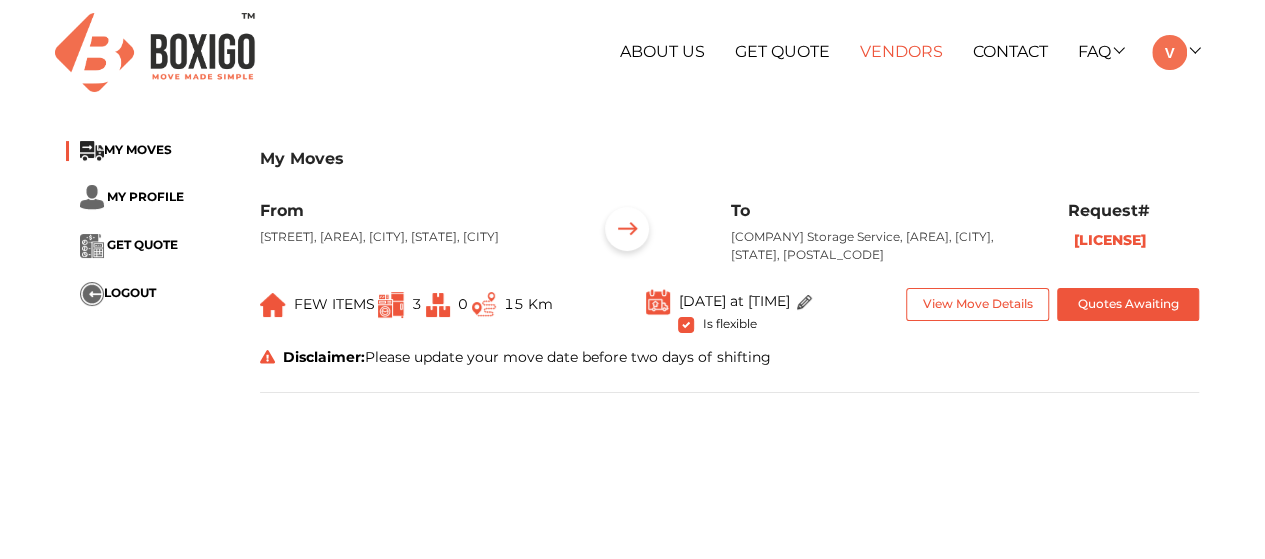 click on "Vendors" at bounding box center (901, 51) 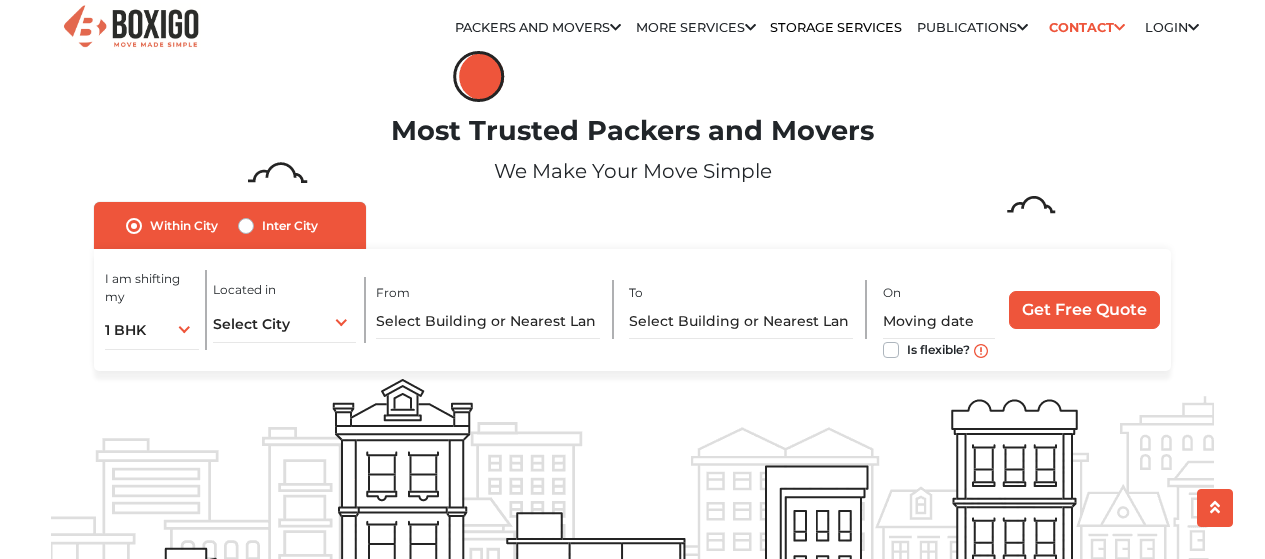 scroll, scrollTop: 200, scrollLeft: 0, axis: vertical 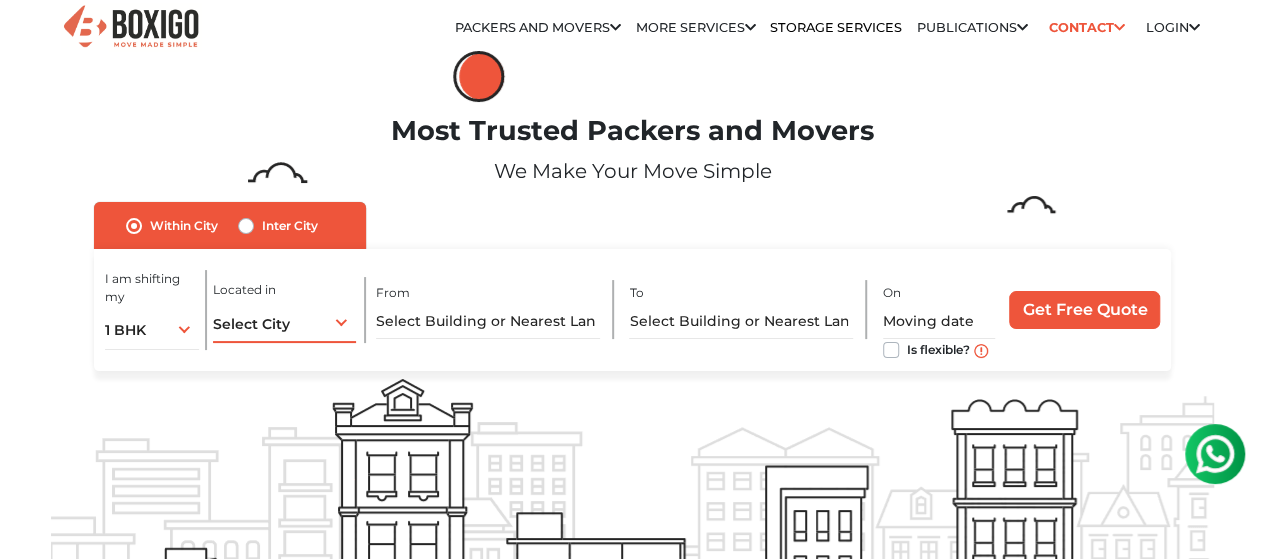 click on "Select City   Select City  [CITY] [CITY] [CITY] [CITY] [CITY] [CITY] [CITY] [CITY] [CITY] [CITY] [CITY] [CITY] [CITY] [CITY] [CITY] [CITY] [CITY] [CITY] [CITY] [CITY] [CITY] [CITY] [CITY] [CITY] [CITY] [CITY] [CITY] [CITY] [CITY] [CITY] [CITY] [CITY] [CITY] [CITY] [CITY] [CITY] [CITY] [CITY] [CITY] [CITY]" at bounding box center [284, 322] 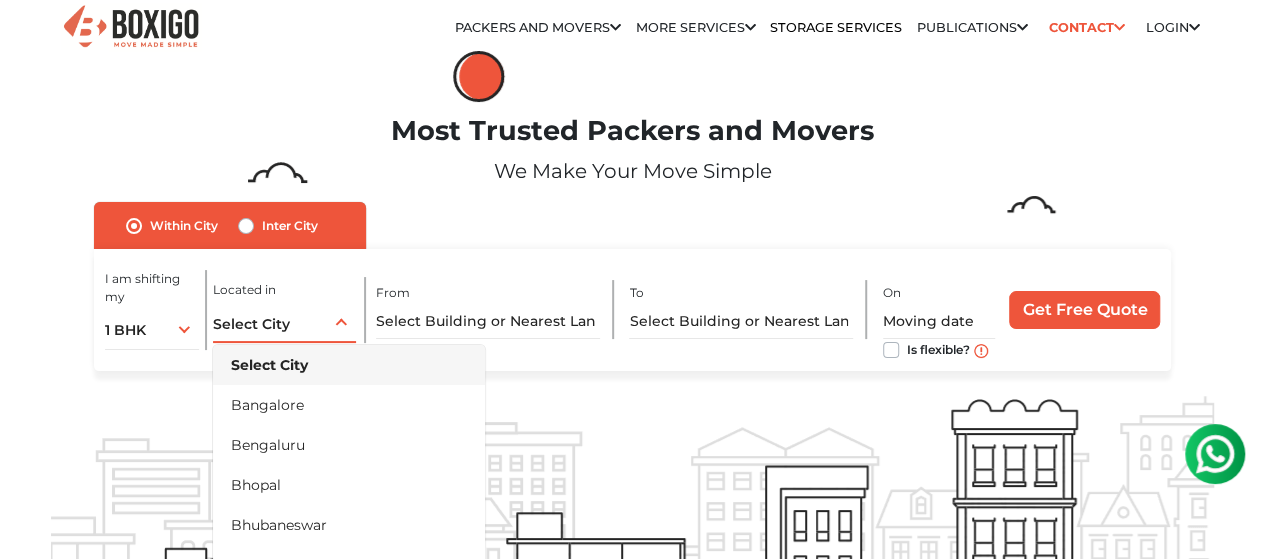 click on "Select City   Select City  Bangalore Bengaluru Bhopal Bhubaneswar Chennai Coimbatore Cuttack Delhi Gulbarga Gurugram Guwahati Hyderabad Indore Jaipur Kalyan & Dombivali Kochi Kolkata Lucknow Madurai Mangalore Mumbai Mysore Navi Mumbai Noida Patna Pune Raipur Secunderabad Siliguri Srirangam Thane Thiruvananthapuram Vijayawada Visakhapatnam Warangal" at bounding box center (284, 322) 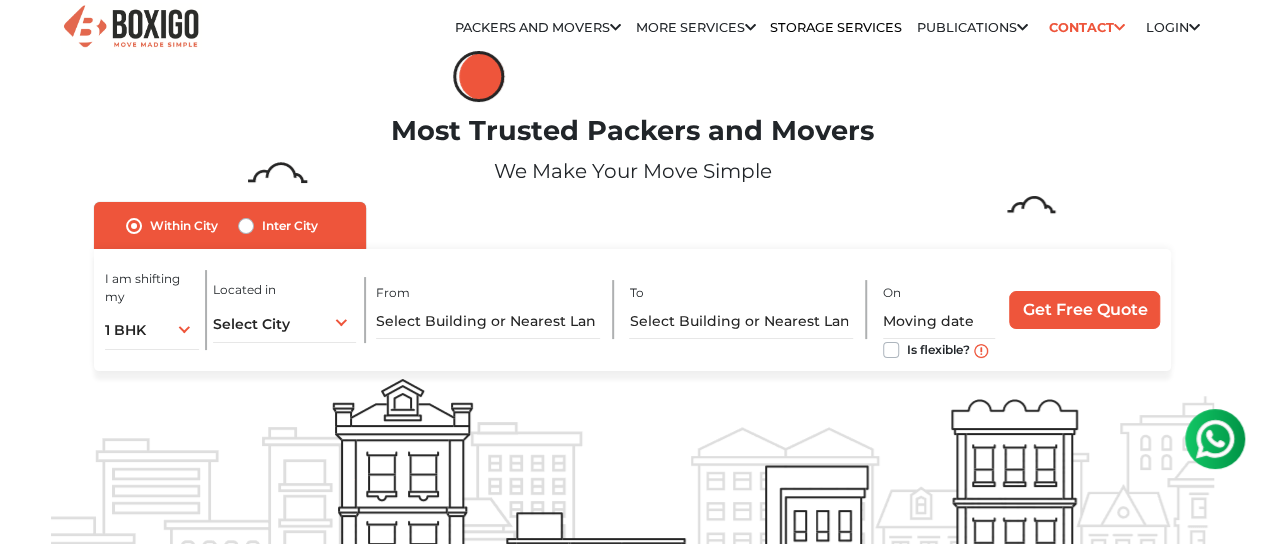 click on "Customer" at bounding box center (0, 0) 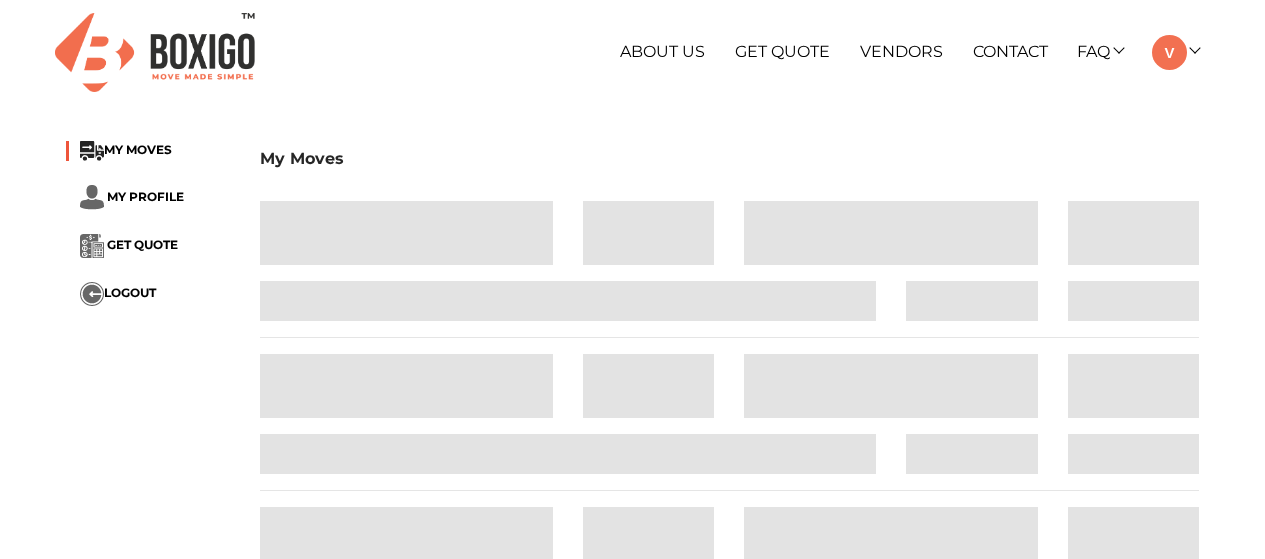 scroll, scrollTop: 0, scrollLeft: 0, axis: both 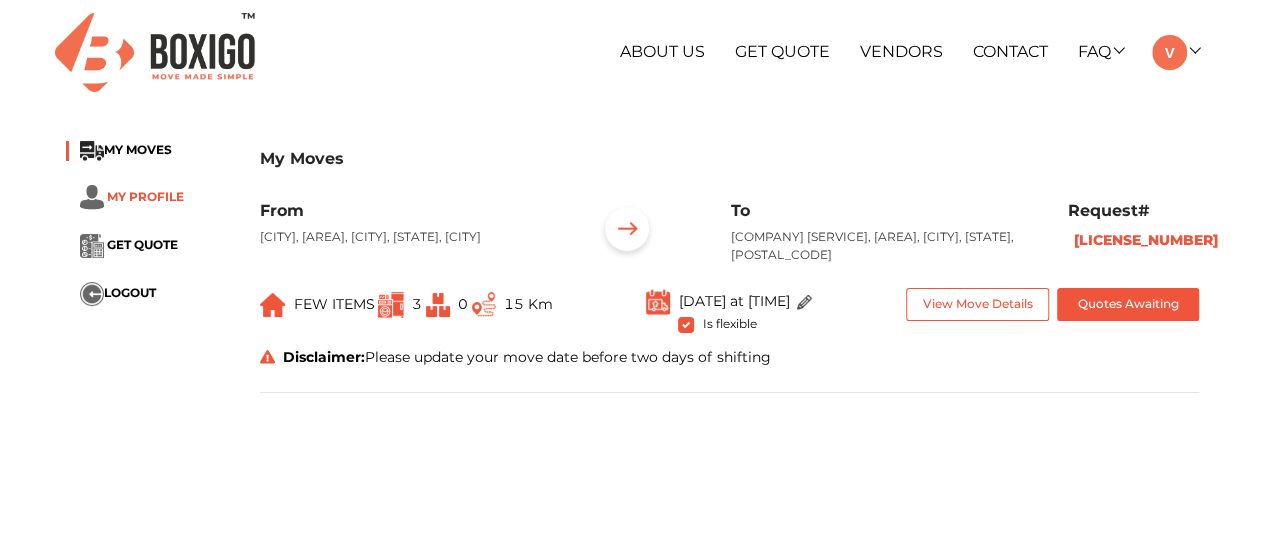 click on "MY PROFILE" at bounding box center [145, 196] 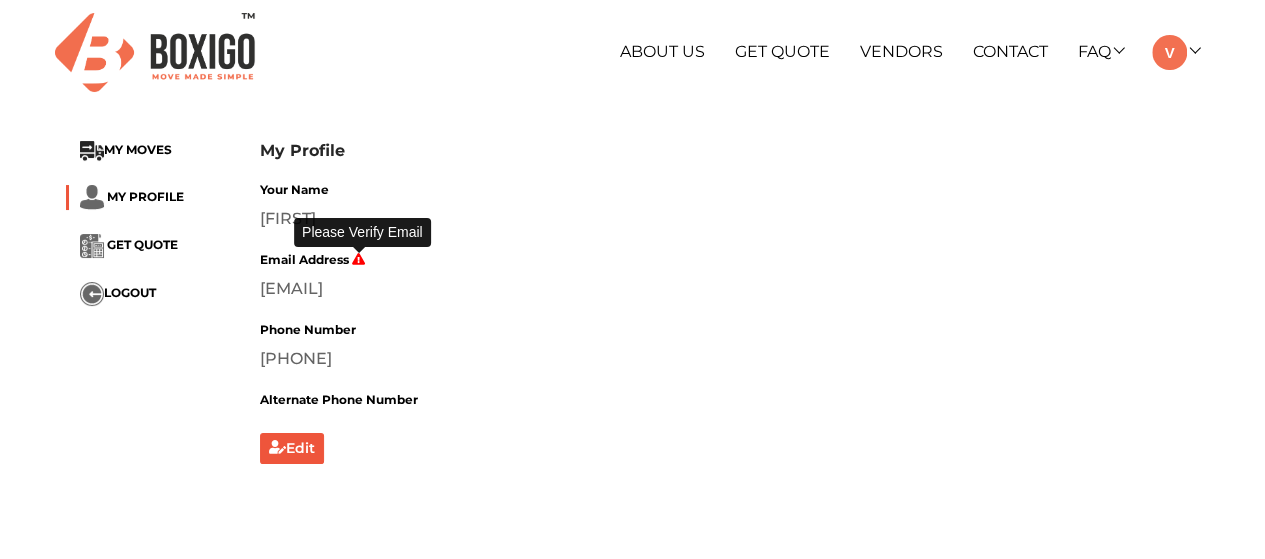 click 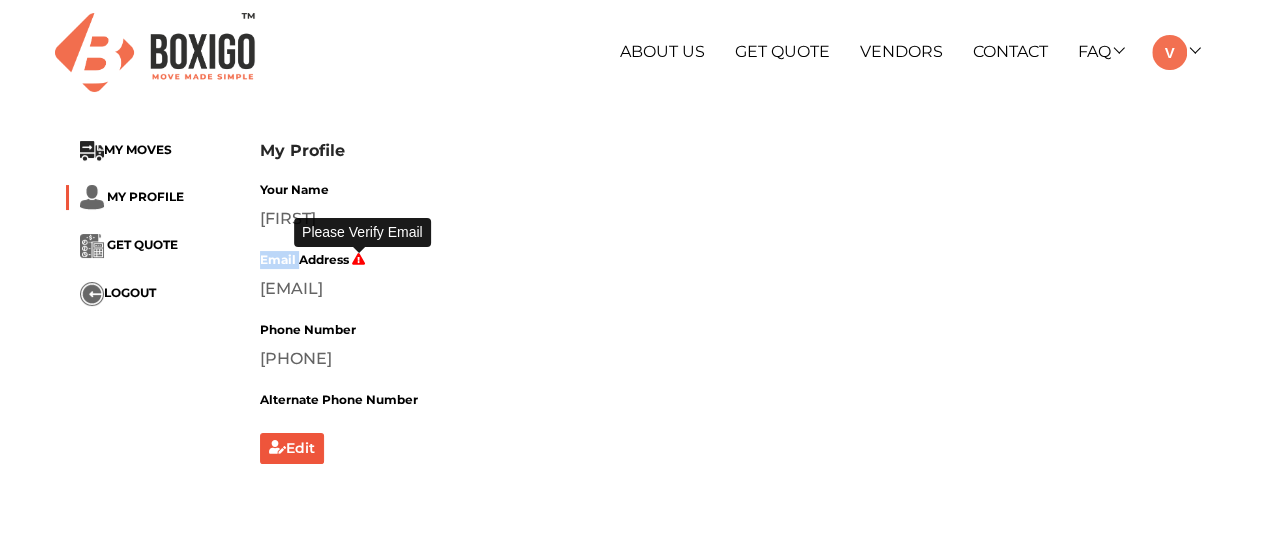 click 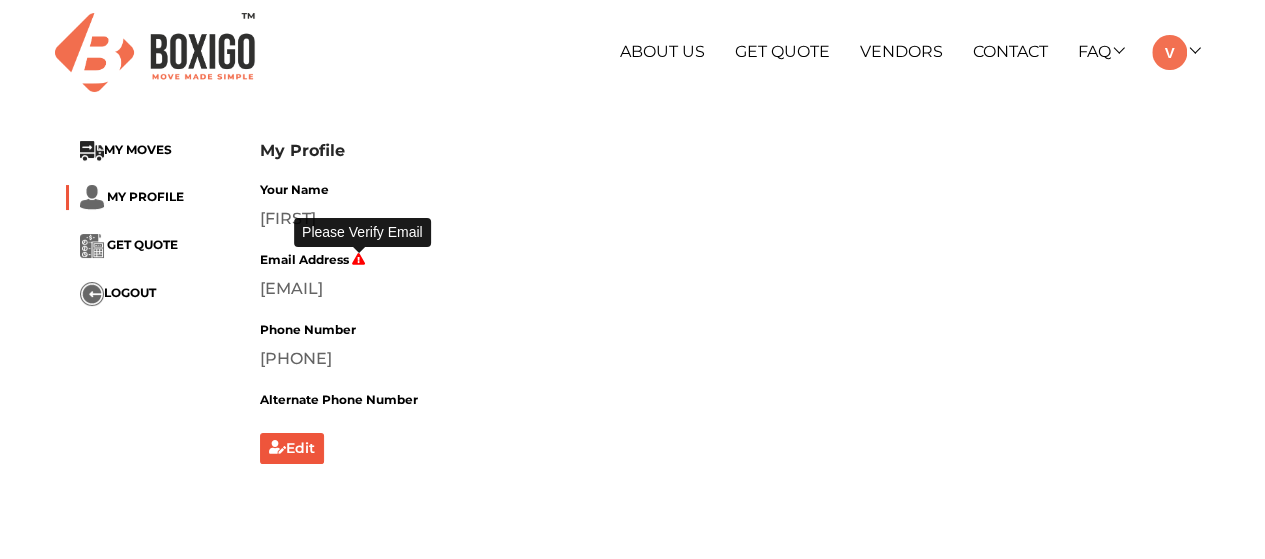 click 